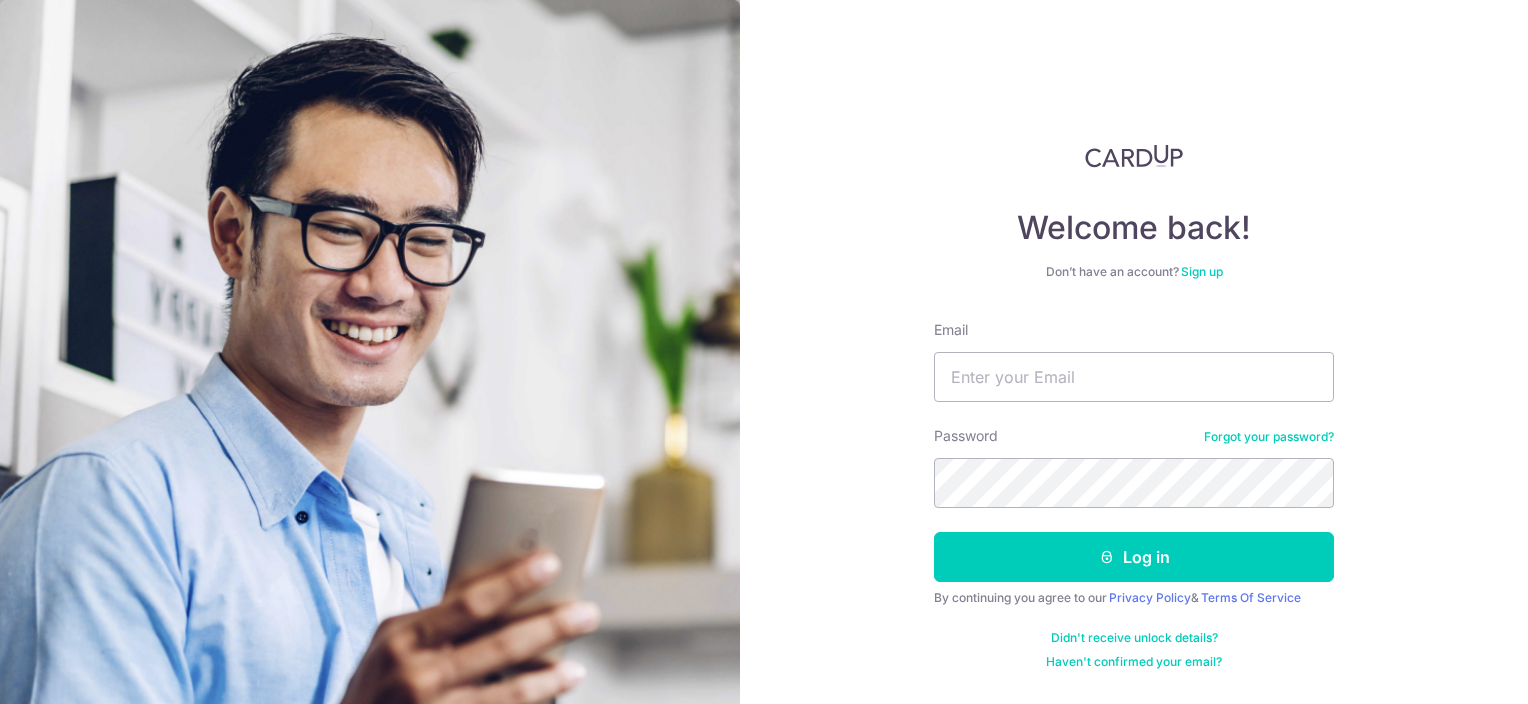 scroll, scrollTop: 0, scrollLeft: 0, axis: both 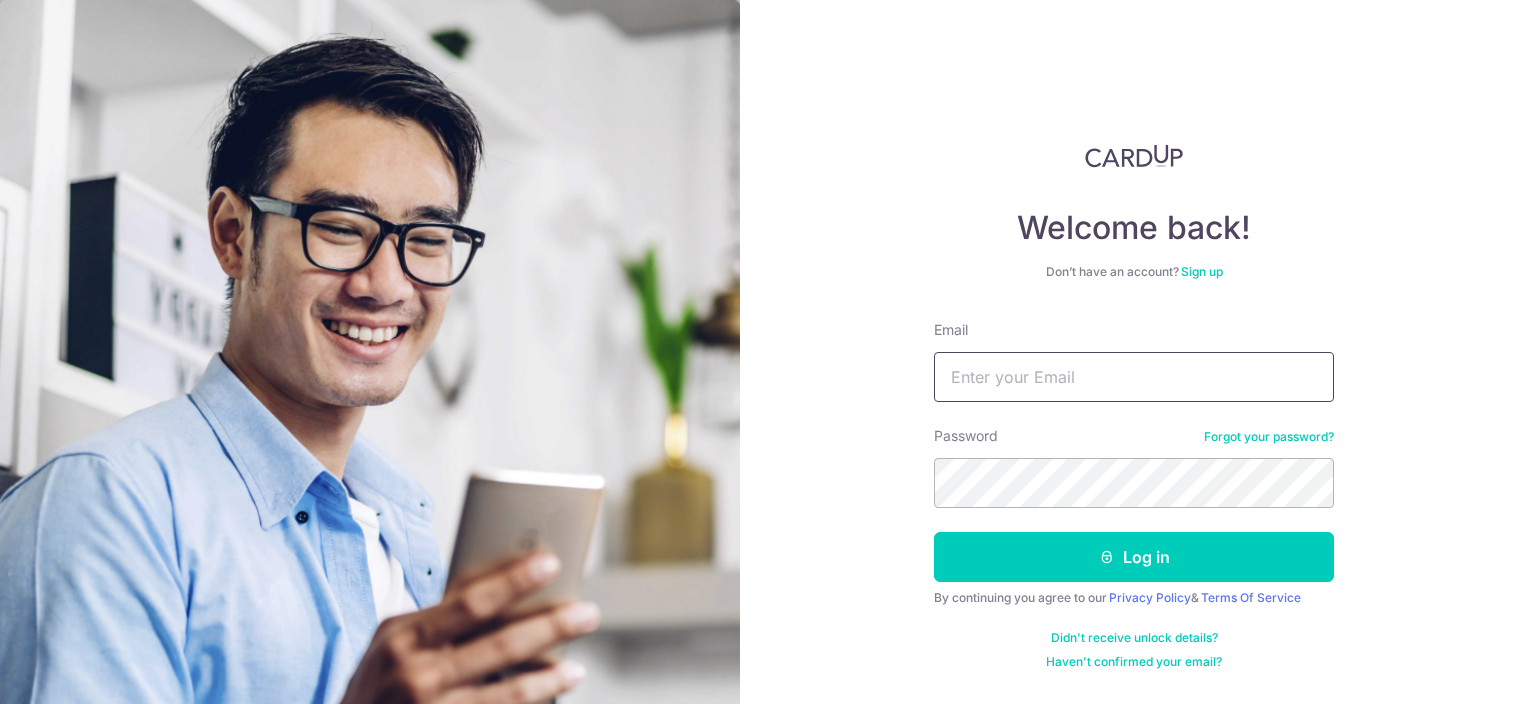 click on "Email" at bounding box center [1134, 377] 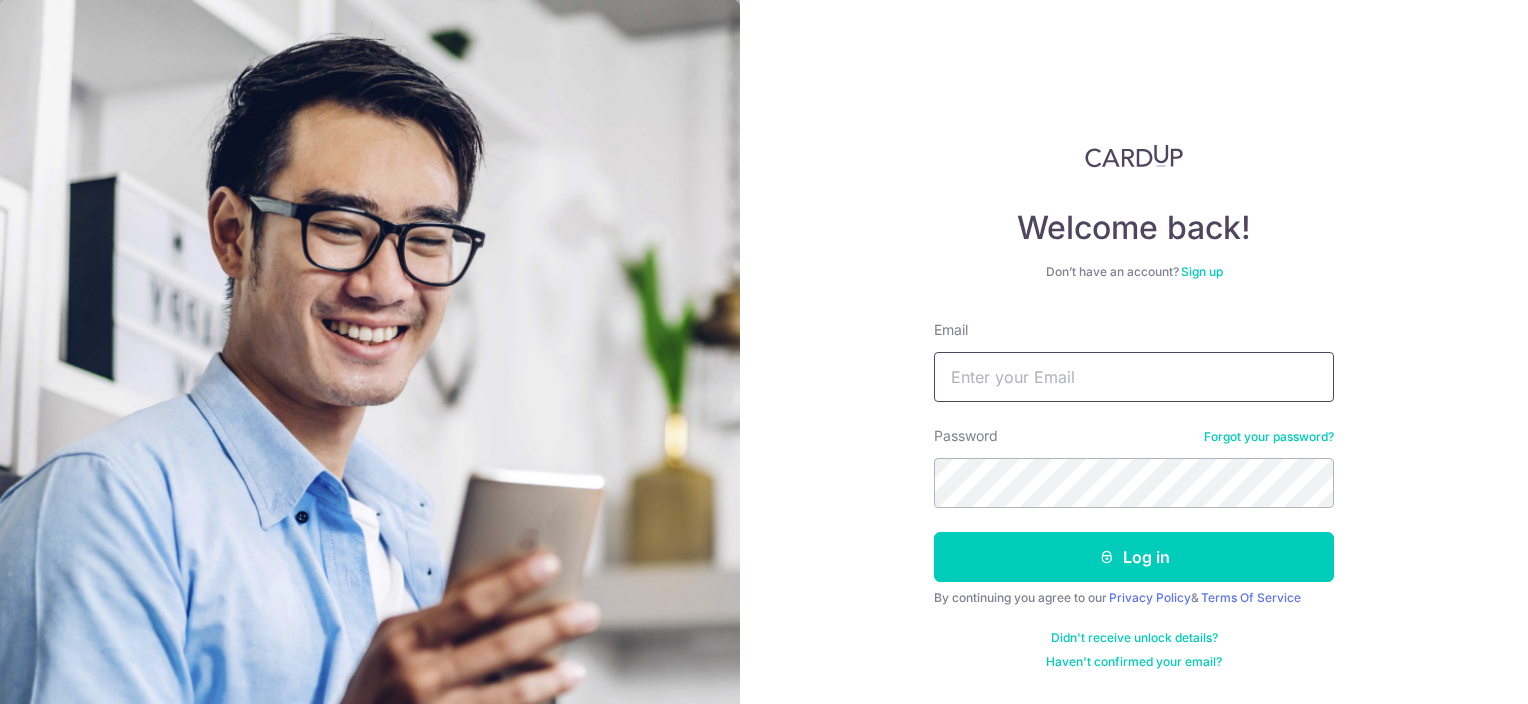 click on "Email" at bounding box center (1134, 377) 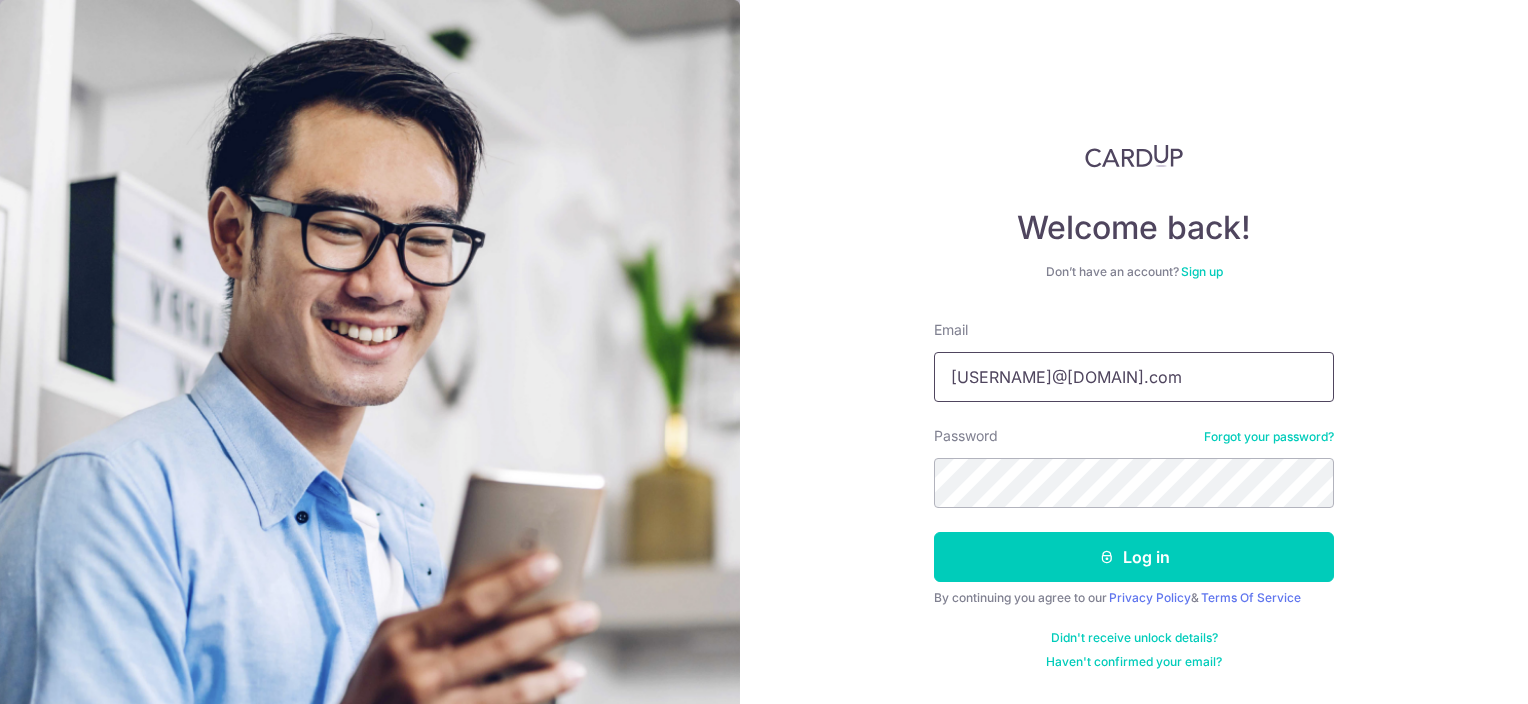 type on "ong_weijie94@gmail.com" 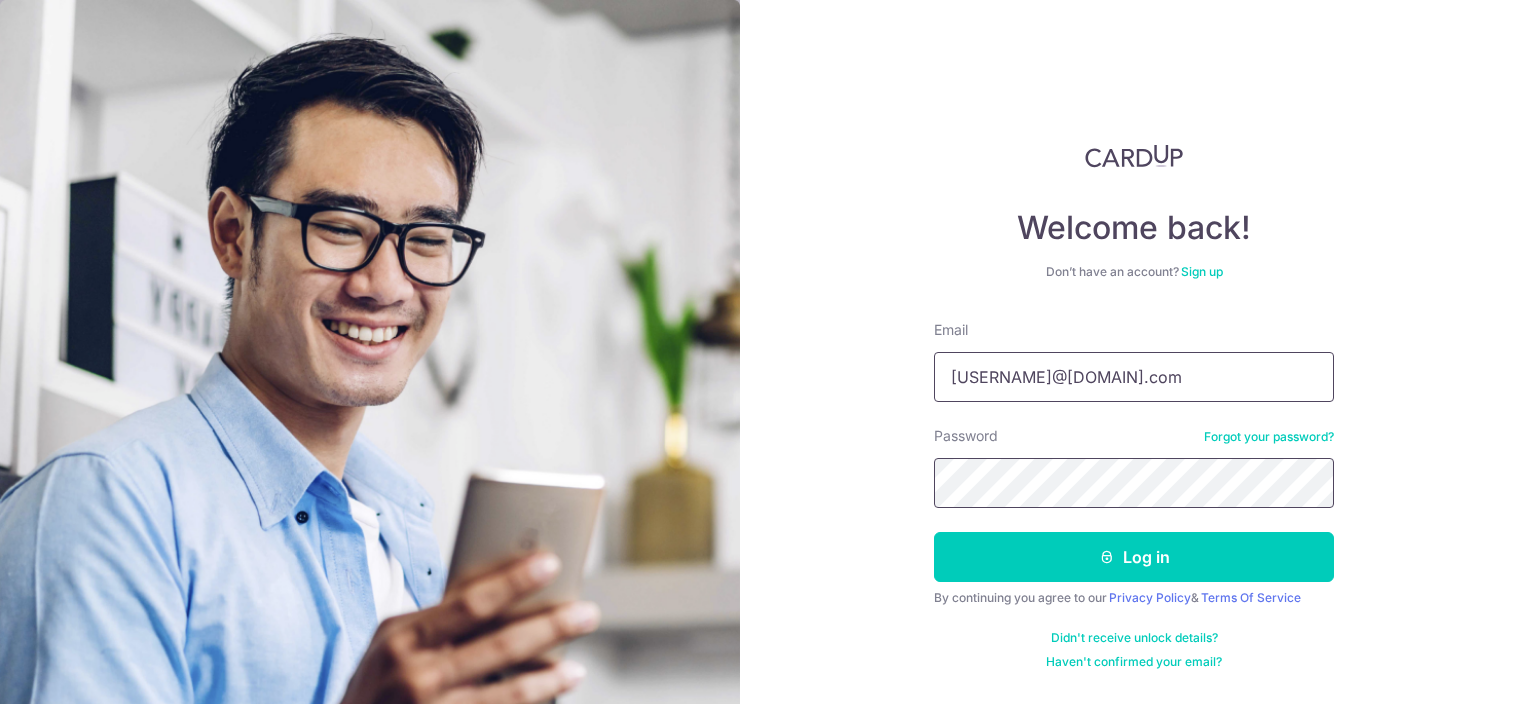 click on "Log in" at bounding box center [1134, 557] 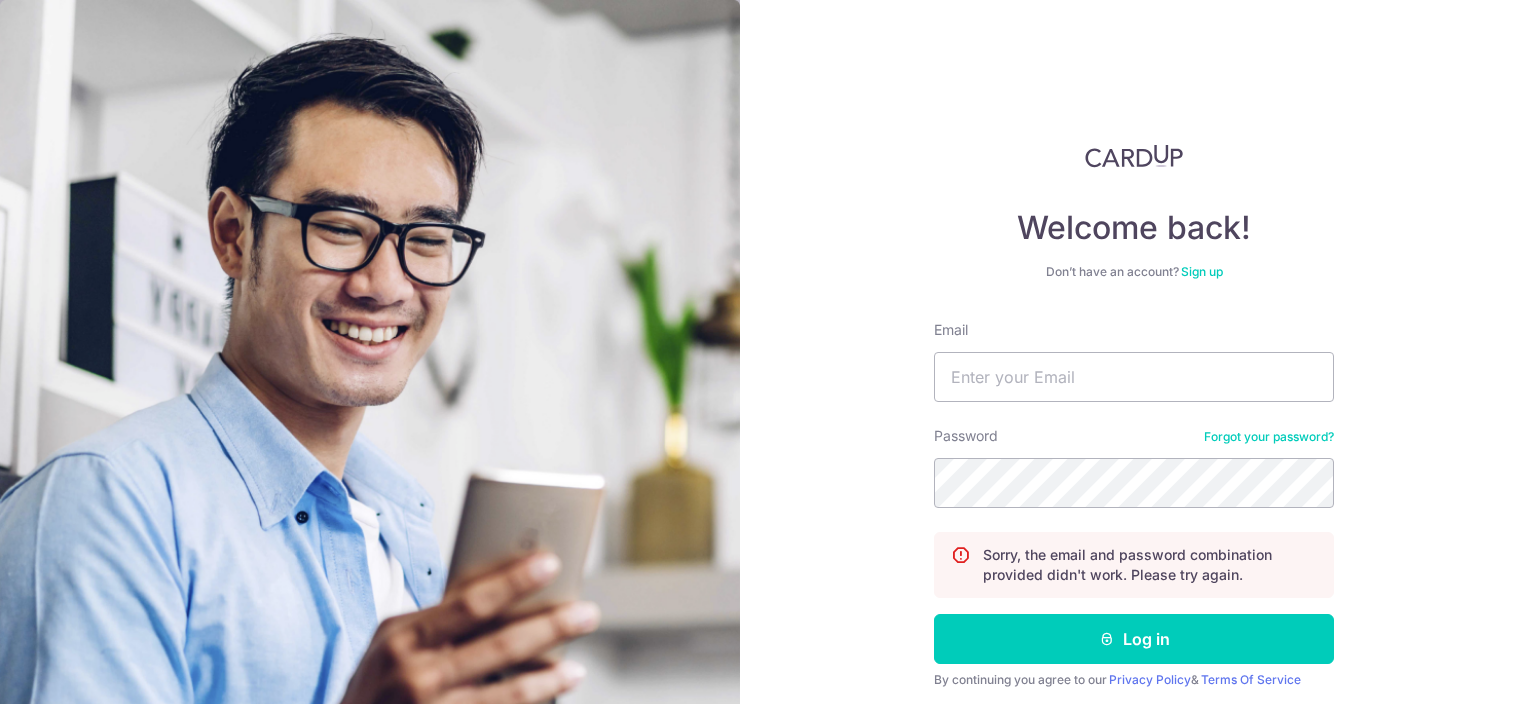 scroll, scrollTop: 0, scrollLeft: 0, axis: both 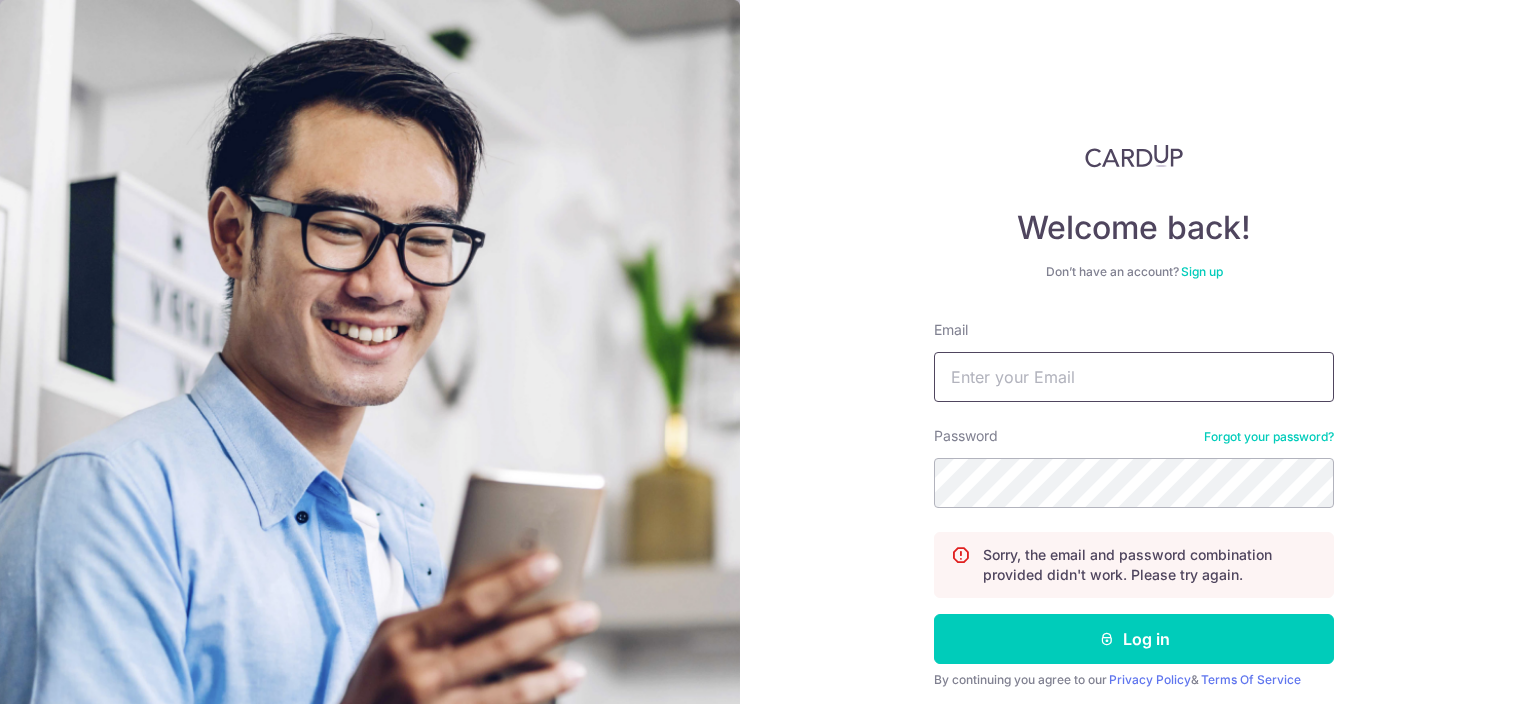 click on "Email" at bounding box center [1134, 377] 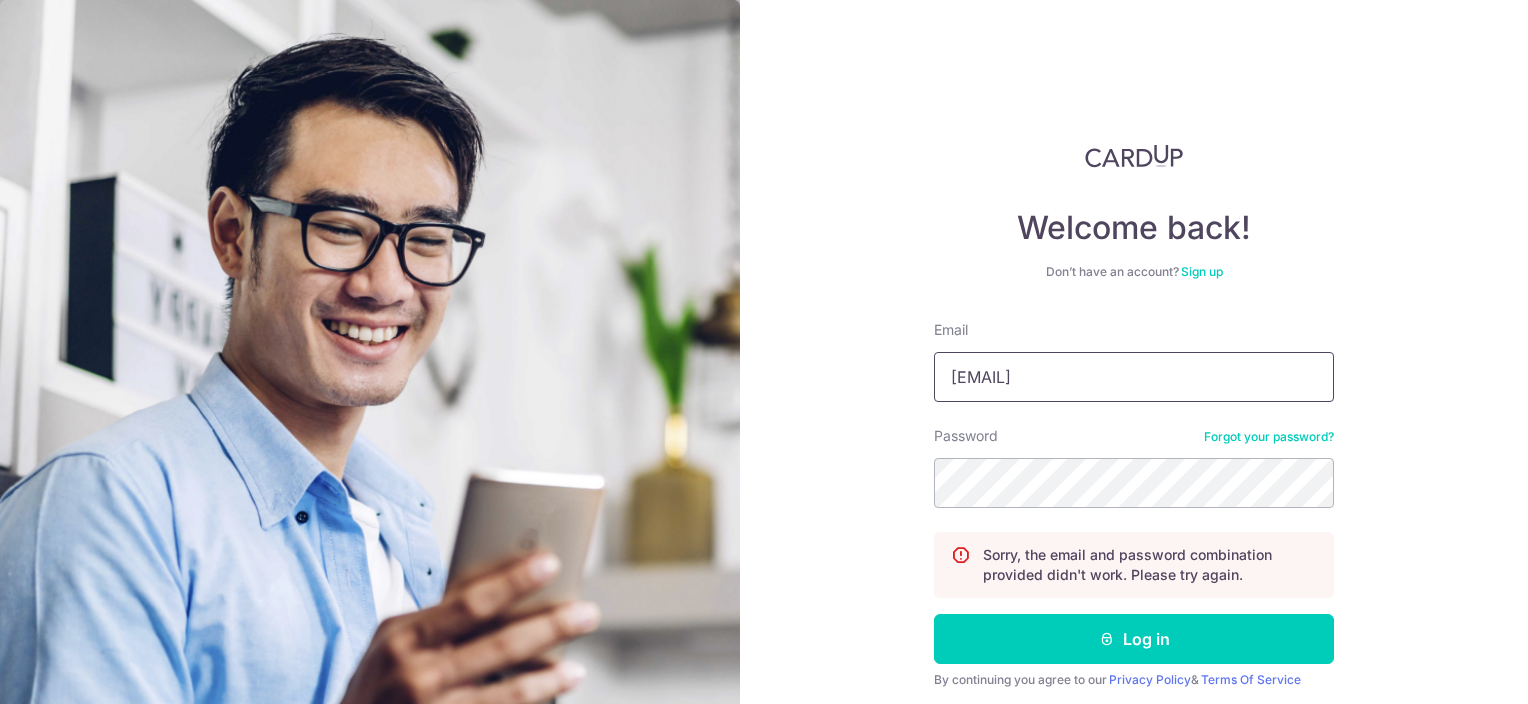 type on "ong.weijie94@gmail.com" 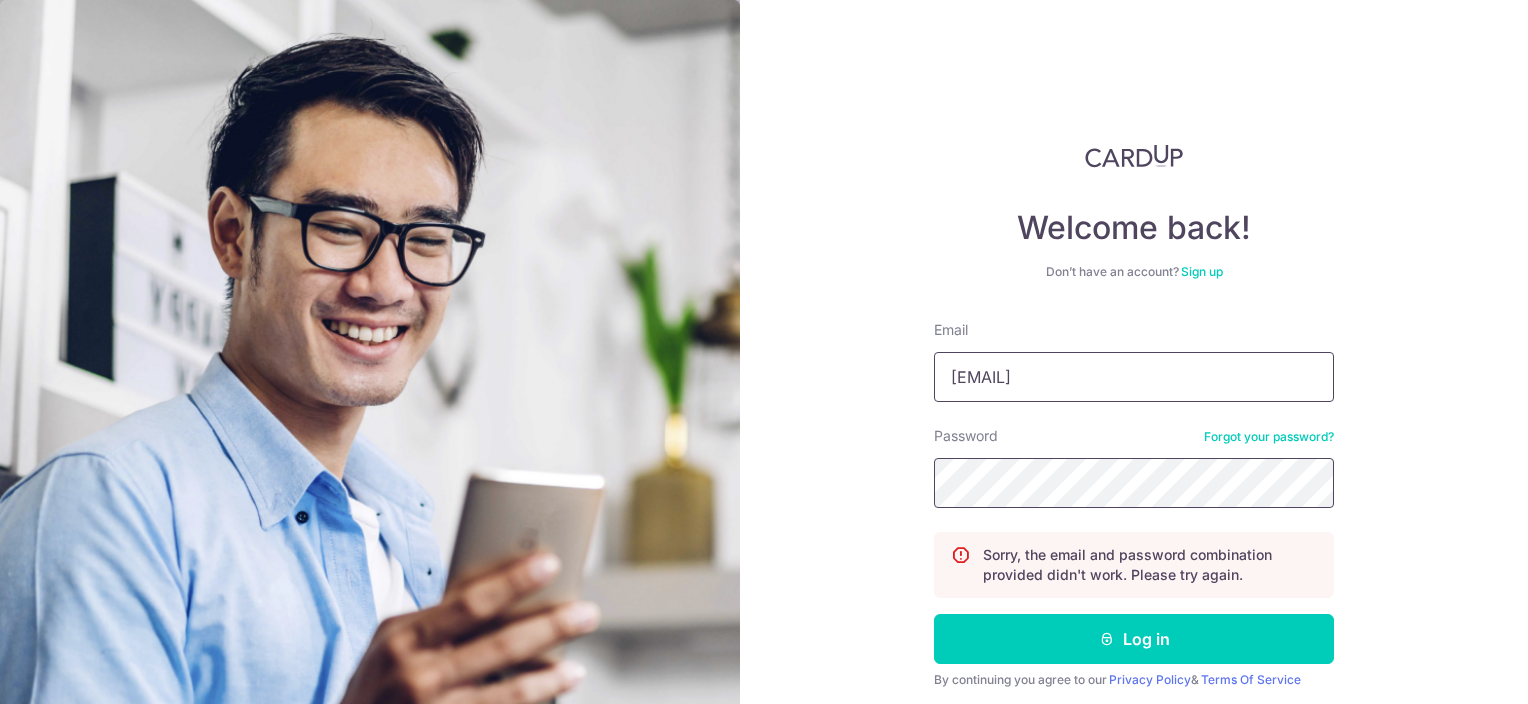 click on "Log in" at bounding box center [1134, 639] 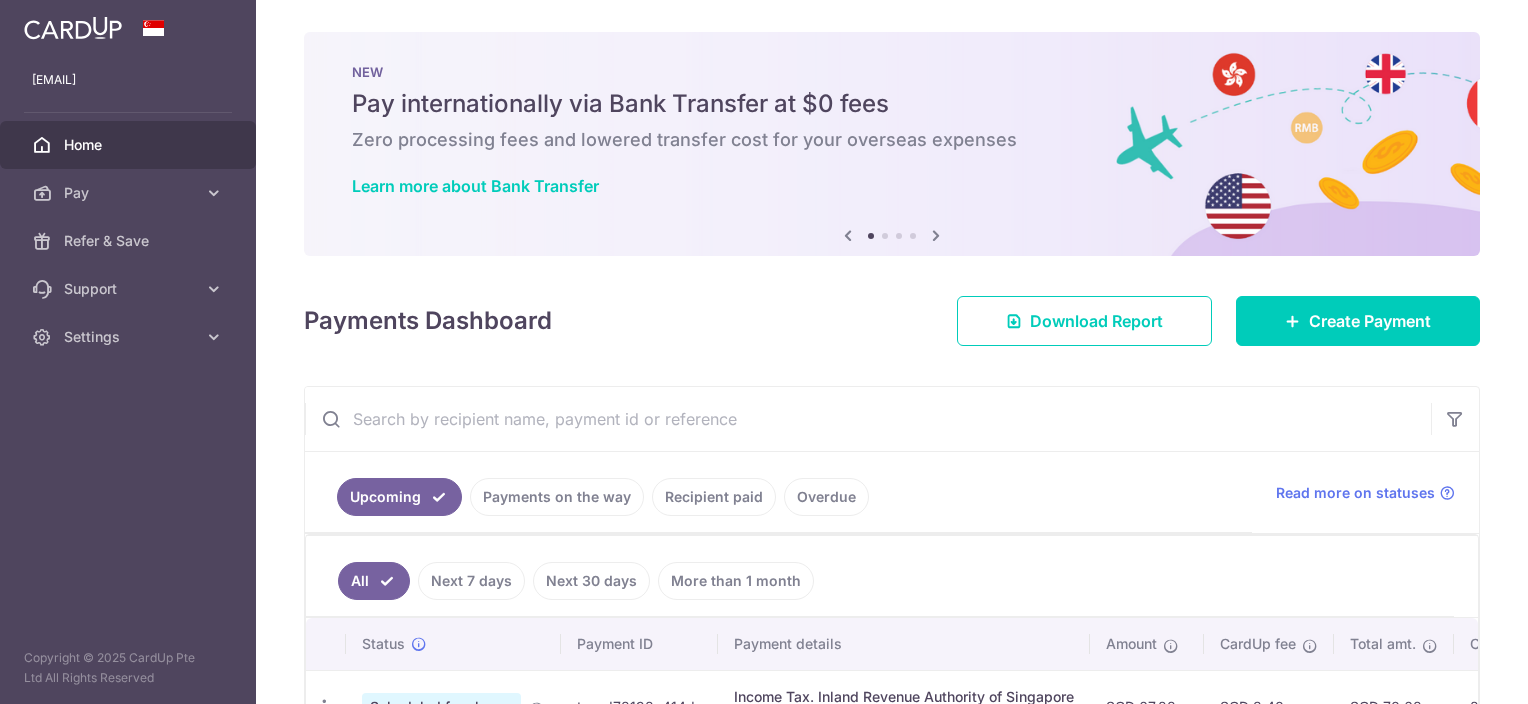 scroll, scrollTop: 0, scrollLeft: 0, axis: both 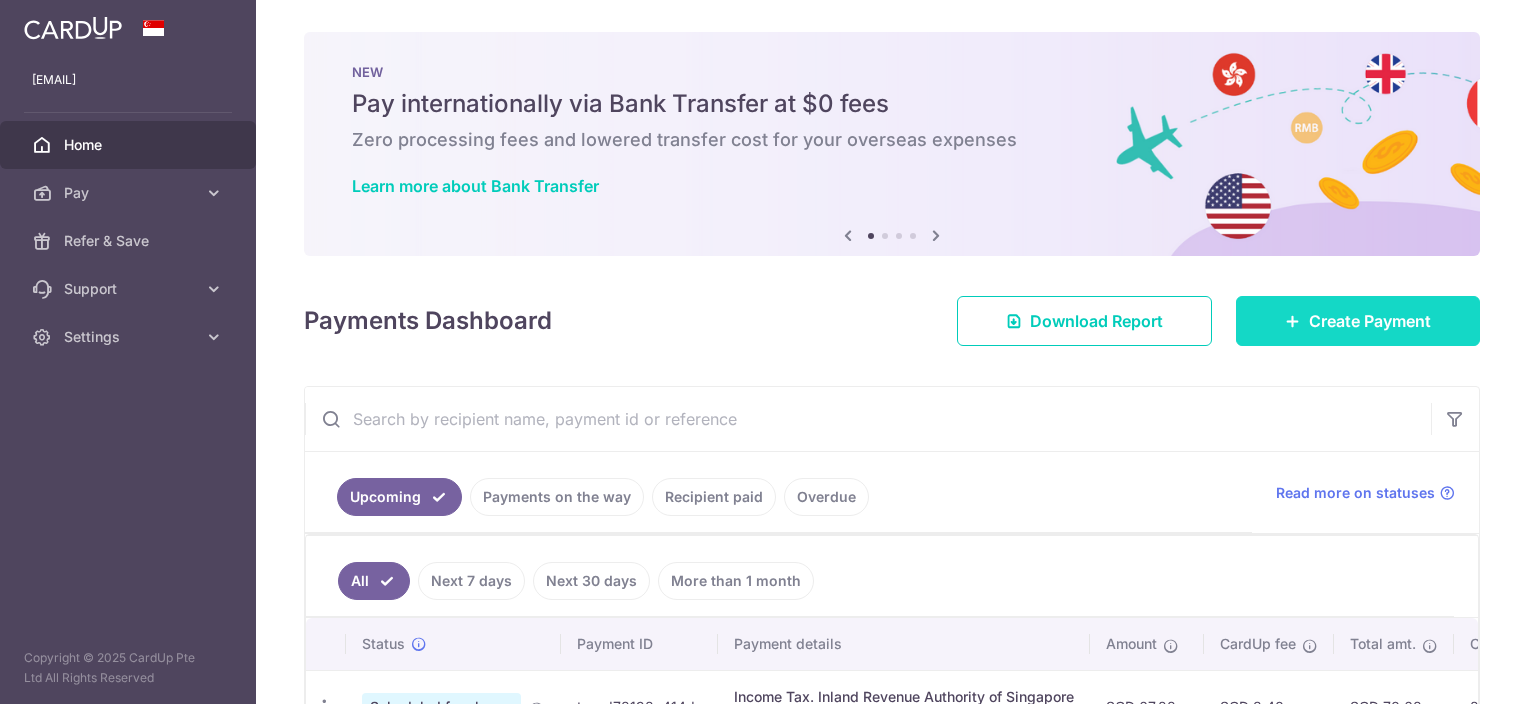 click on "Create Payment" at bounding box center [1370, 321] 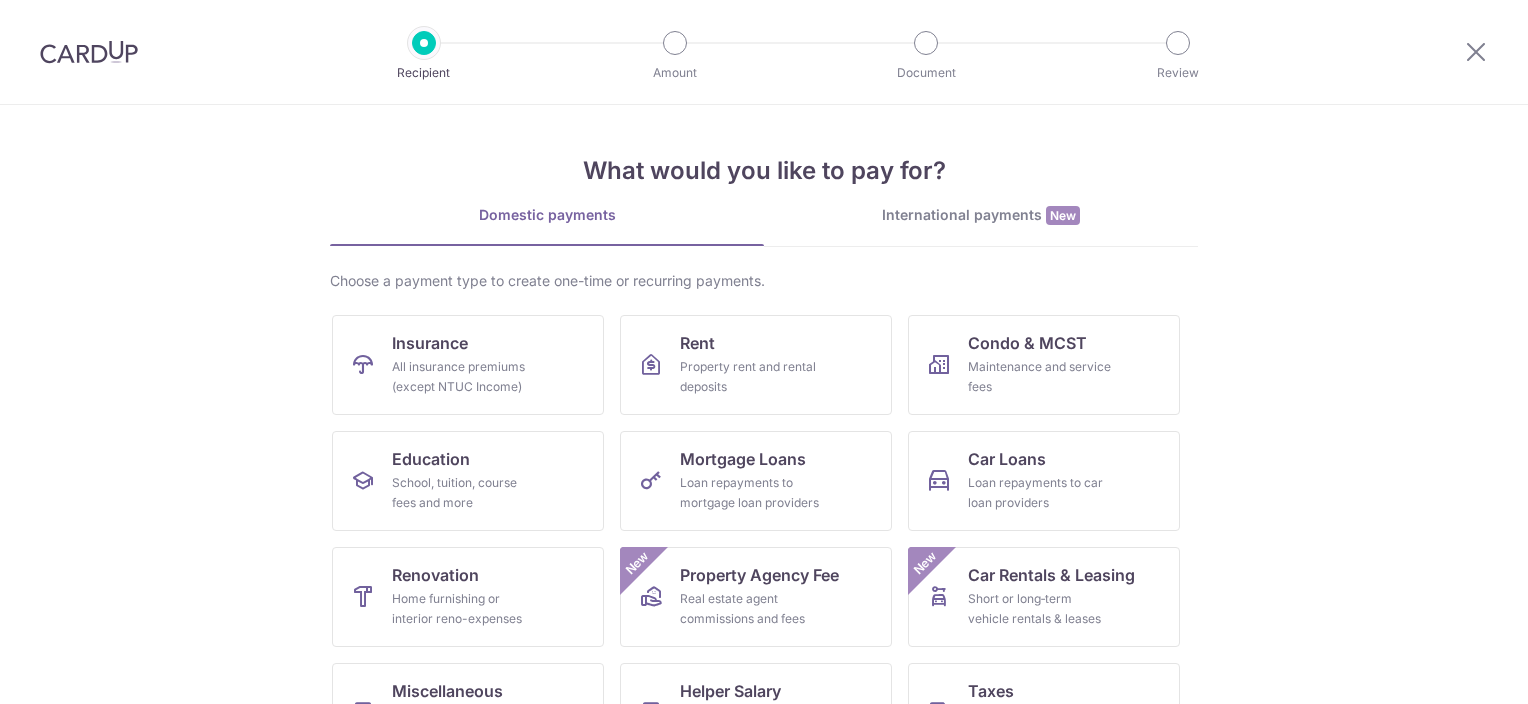 scroll, scrollTop: 0, scrollLeft: 0, axis: both 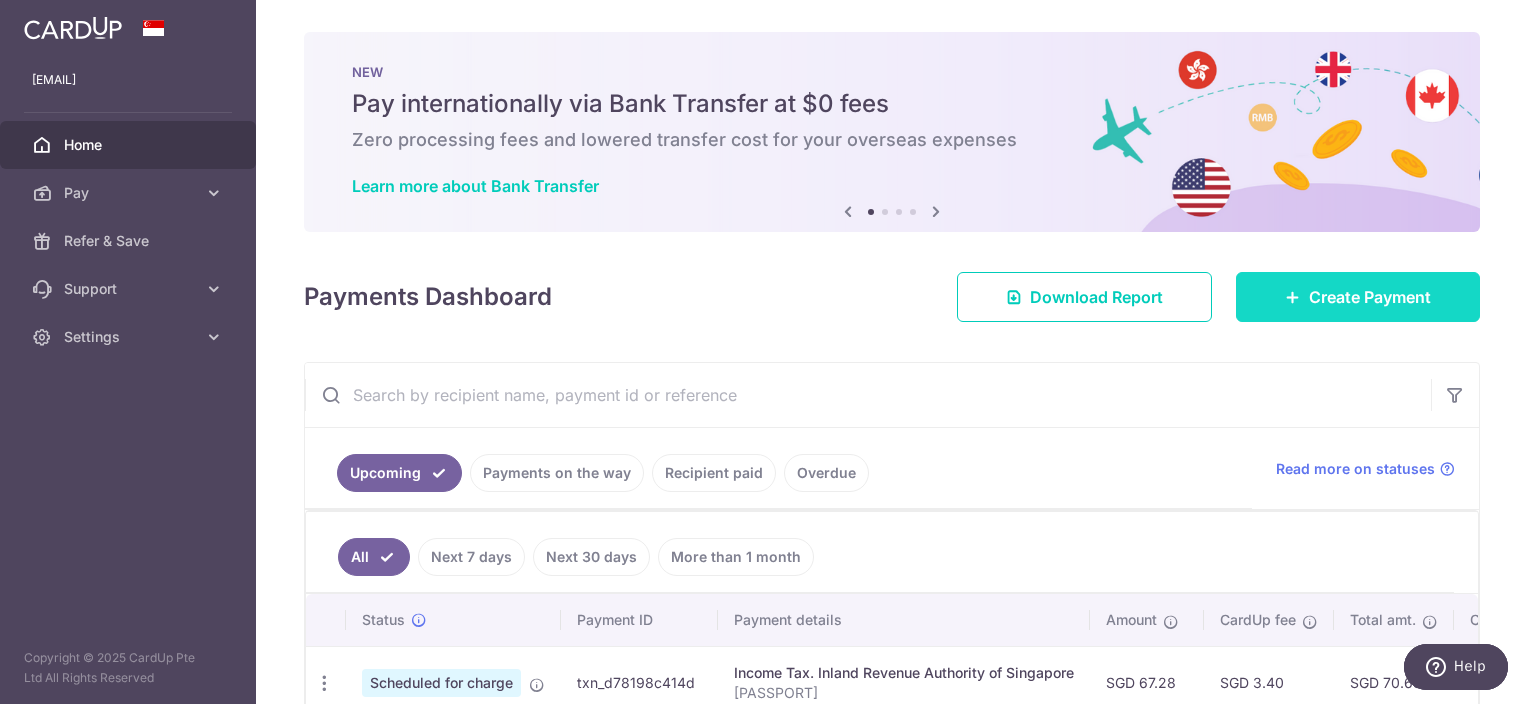 click on "Create Payment" at bounding box center (1370, 297) 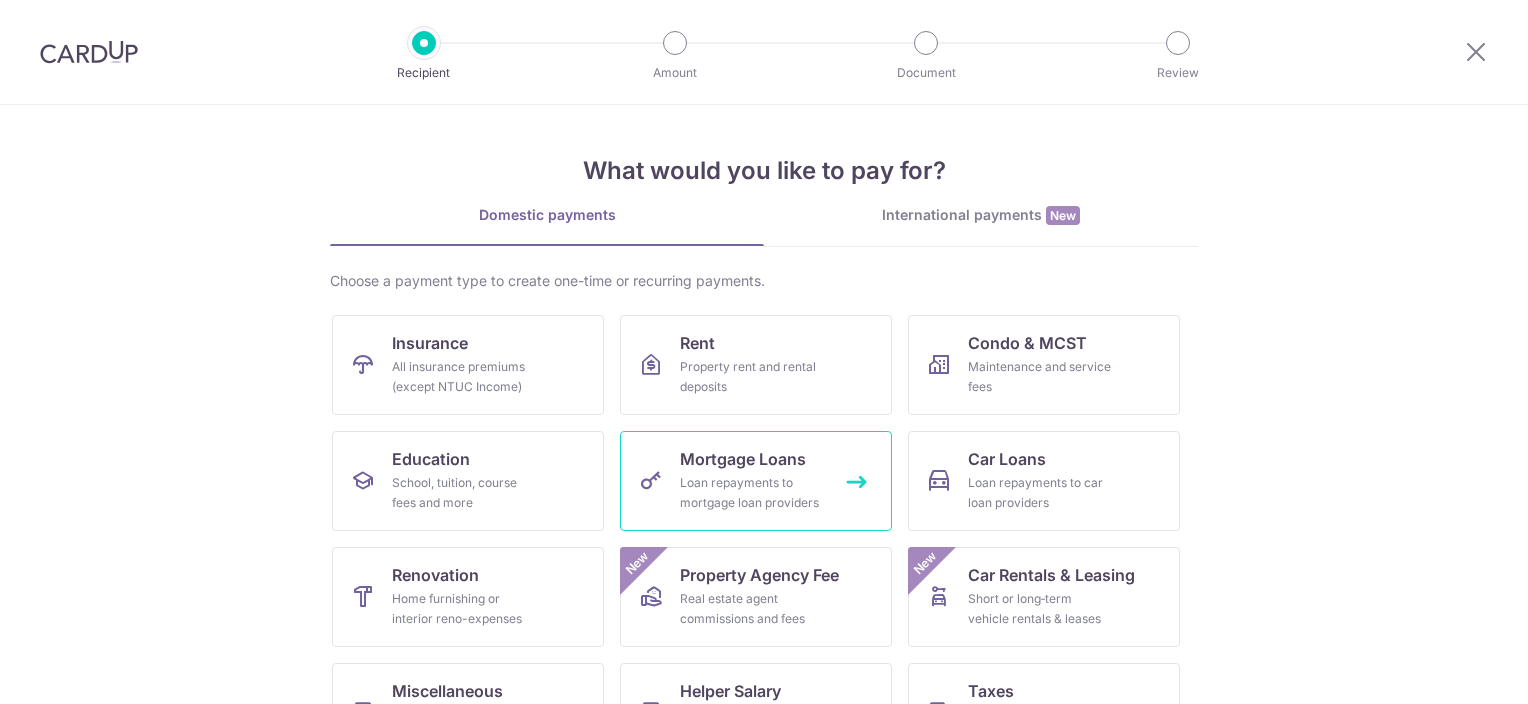 scroll, scrollTop: 0, scrollLeft: 0, axis: both 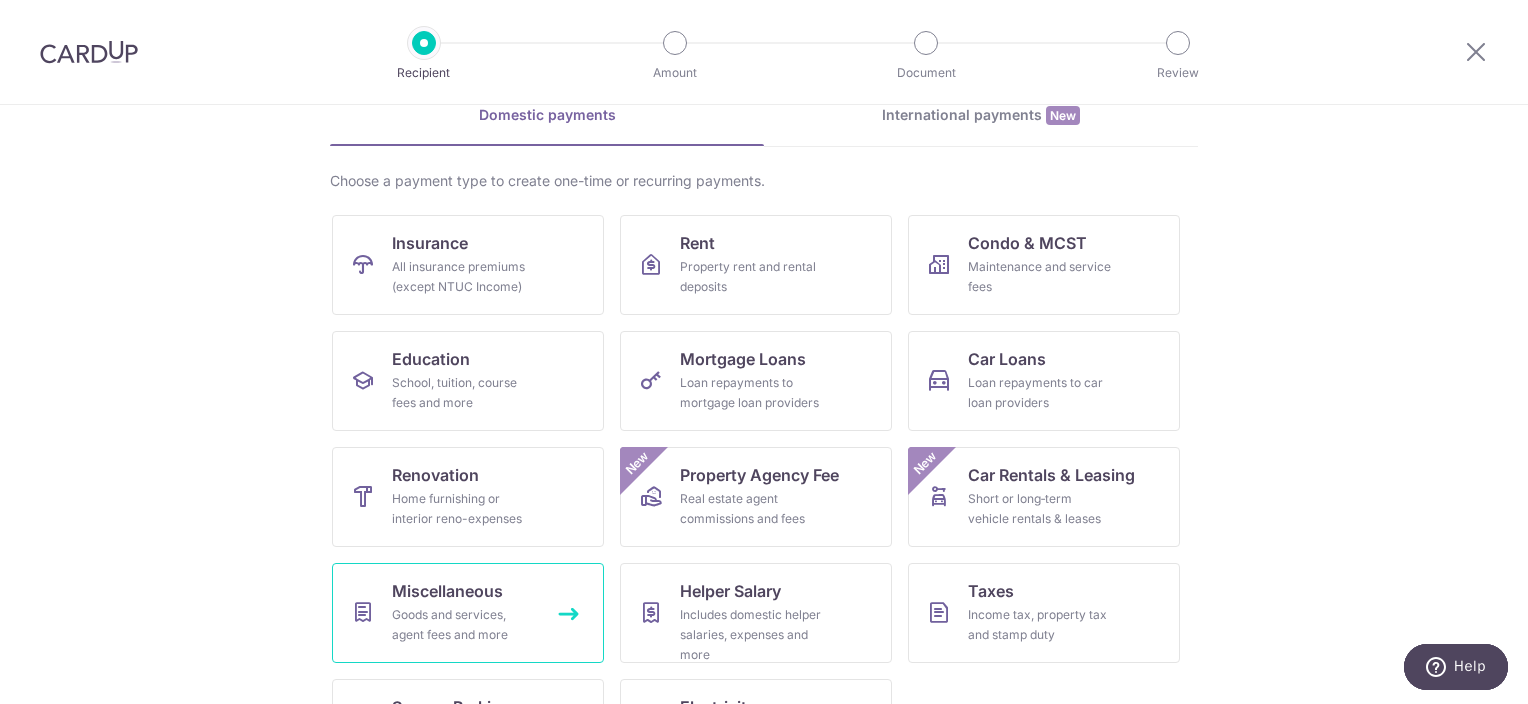 click on "Goods and services, agent fees and more" at bounding box center [464, 625] 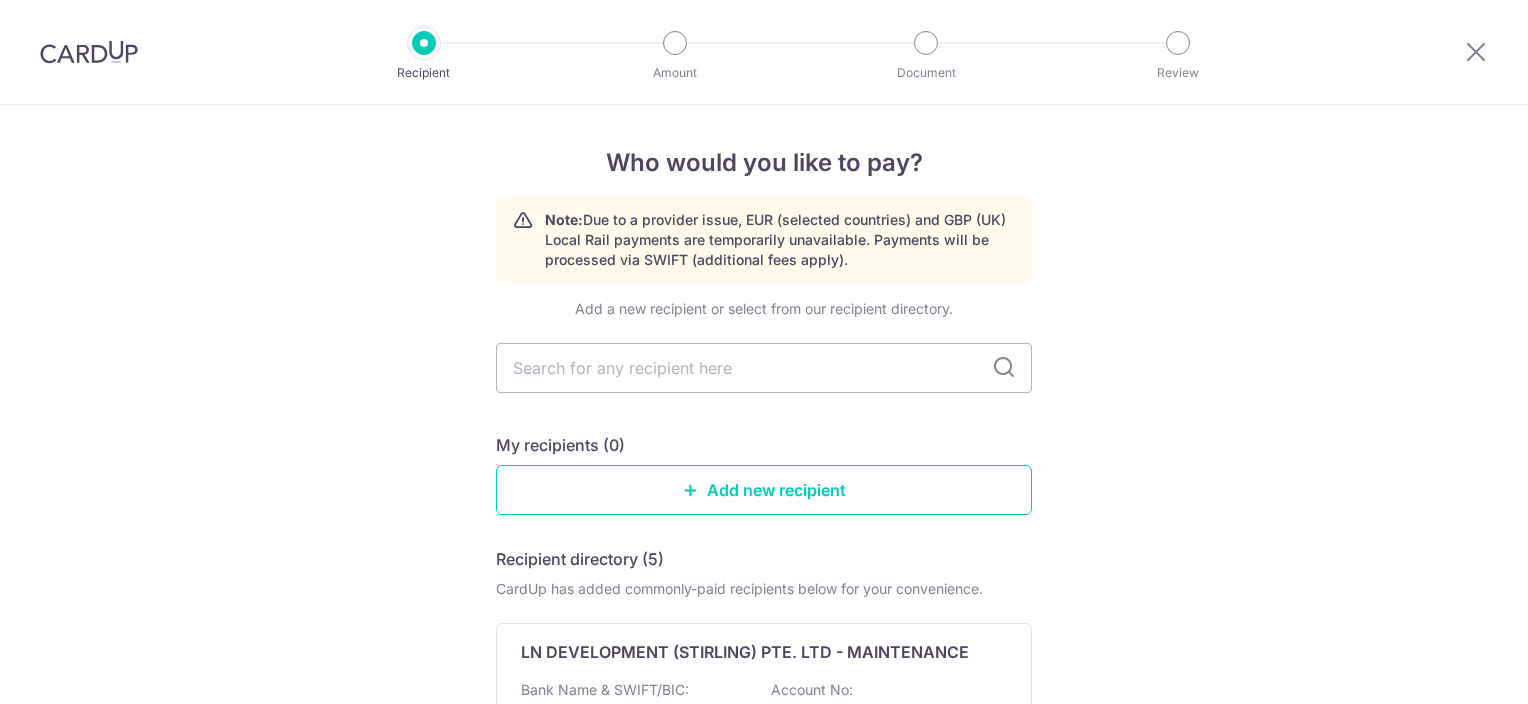 scroll, scrollTop: 0, scrollLeft: 0, axis: both 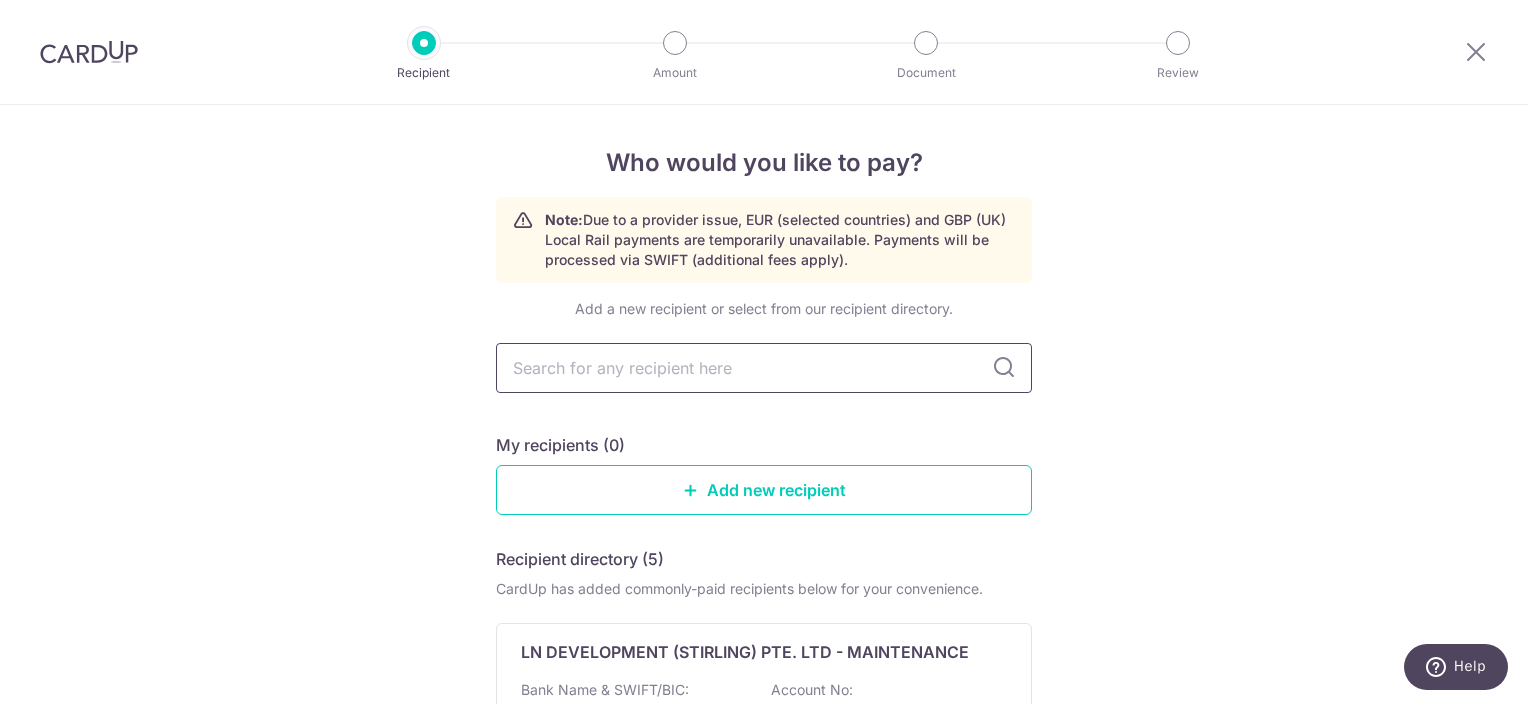 click at bounding box center [764, 368] 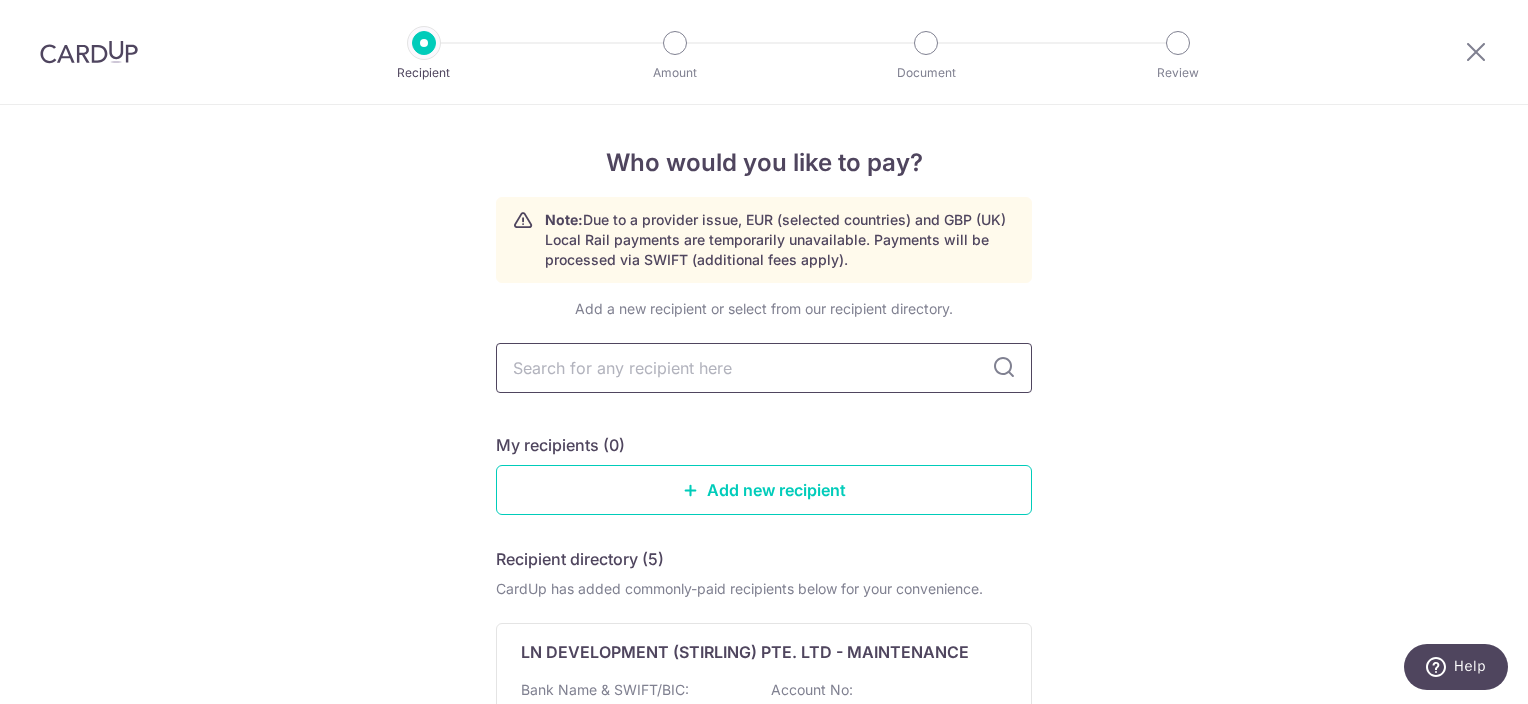 click at bounding box center (764, 368) 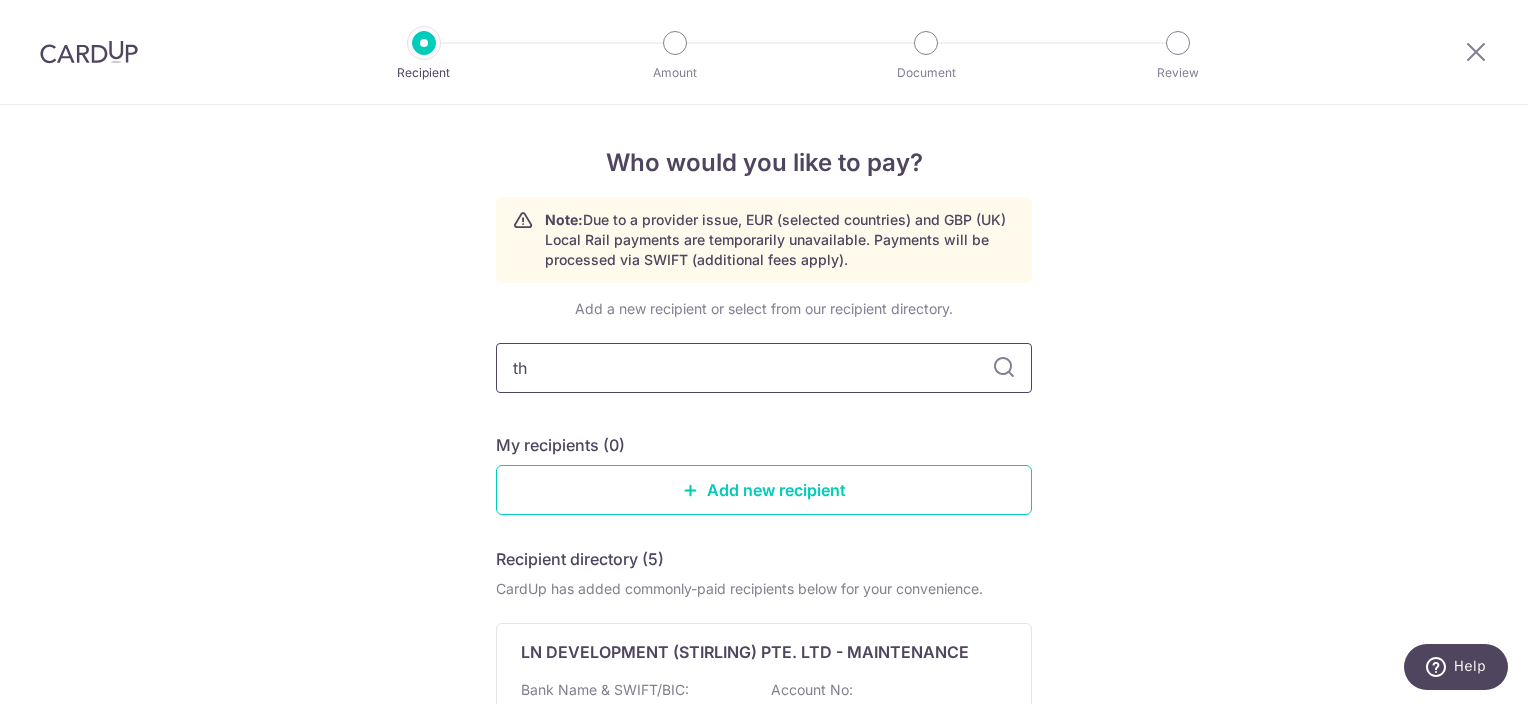 type on "the" 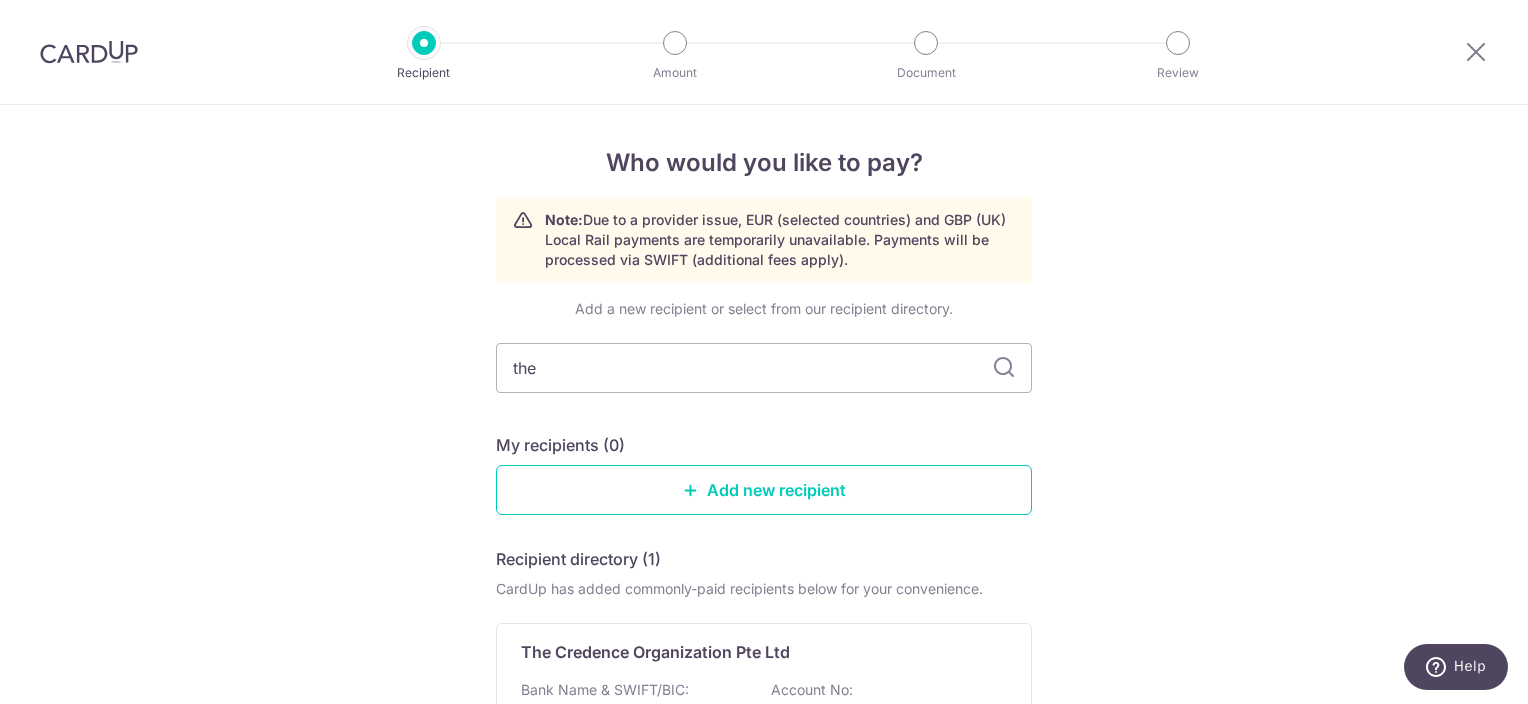 type 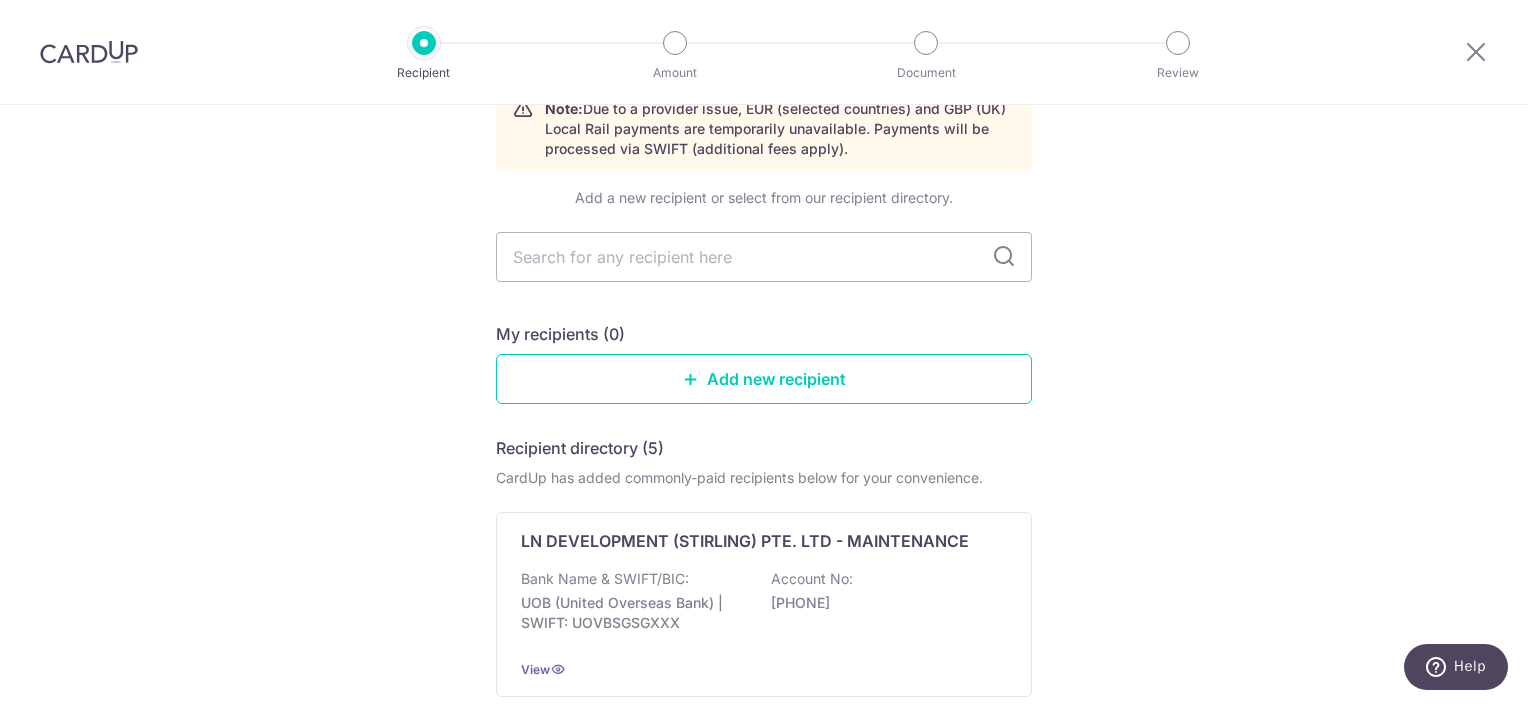scroll, scrollTop: 37, scrollLeft: 0, axis: vertical 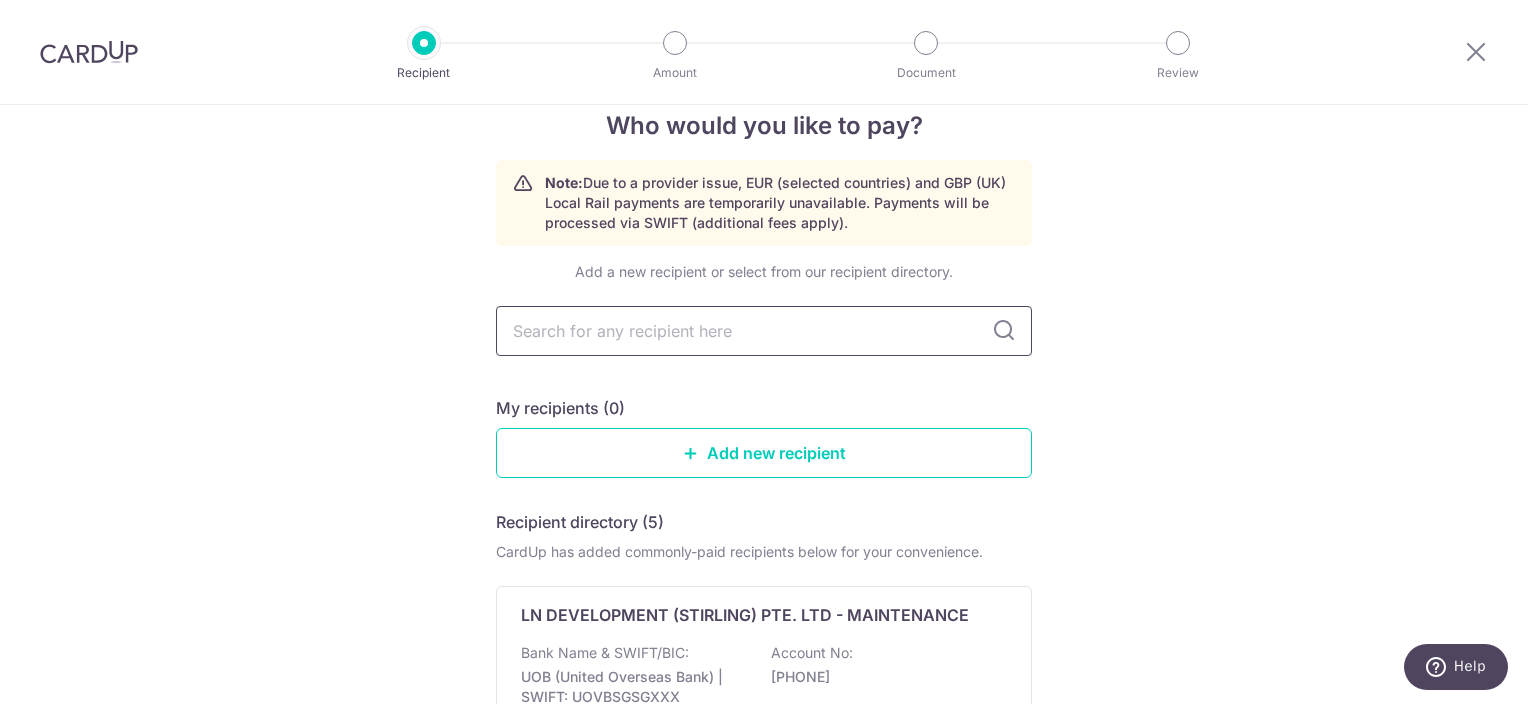 click at bounding box center (764, 331) 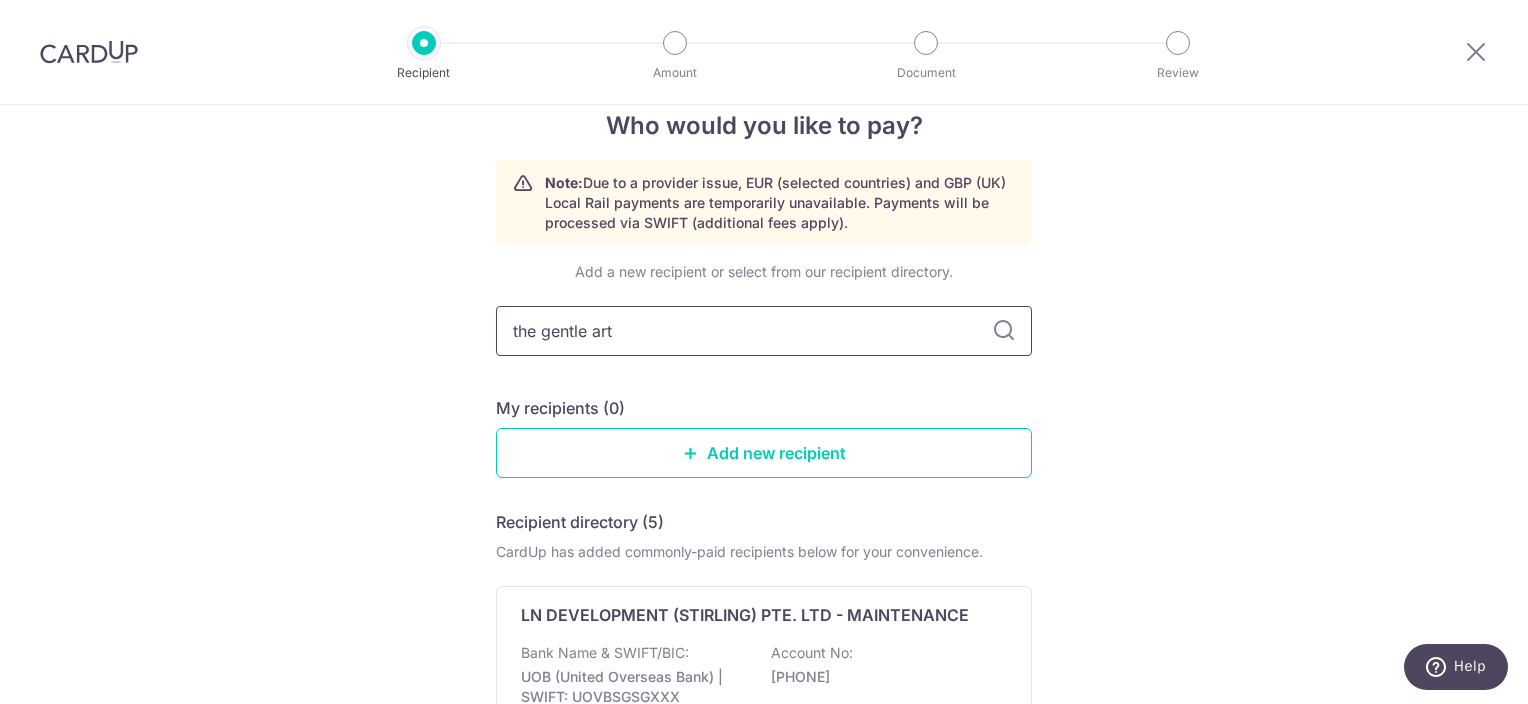 type on "the gentle art" 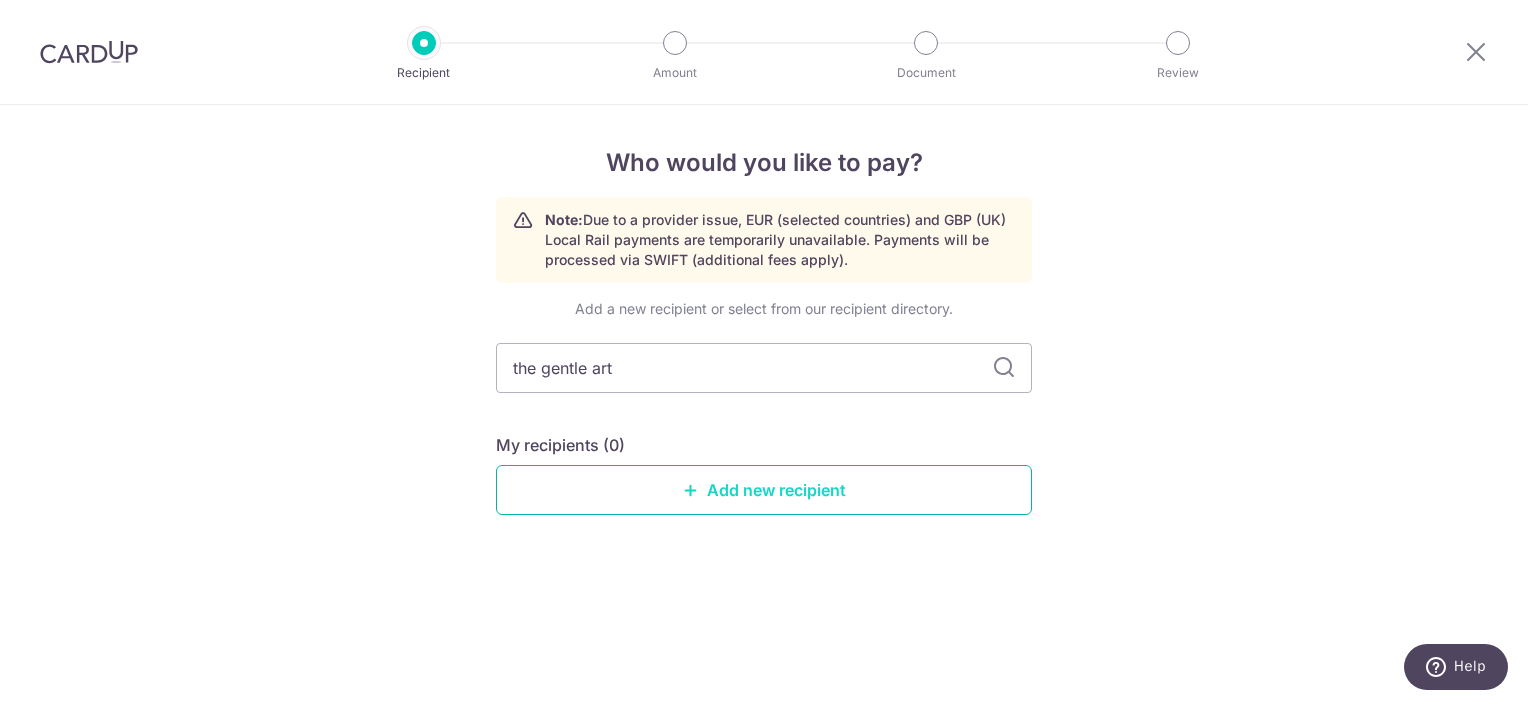 click on "Add new recipient" at bounding box center [764, 490] 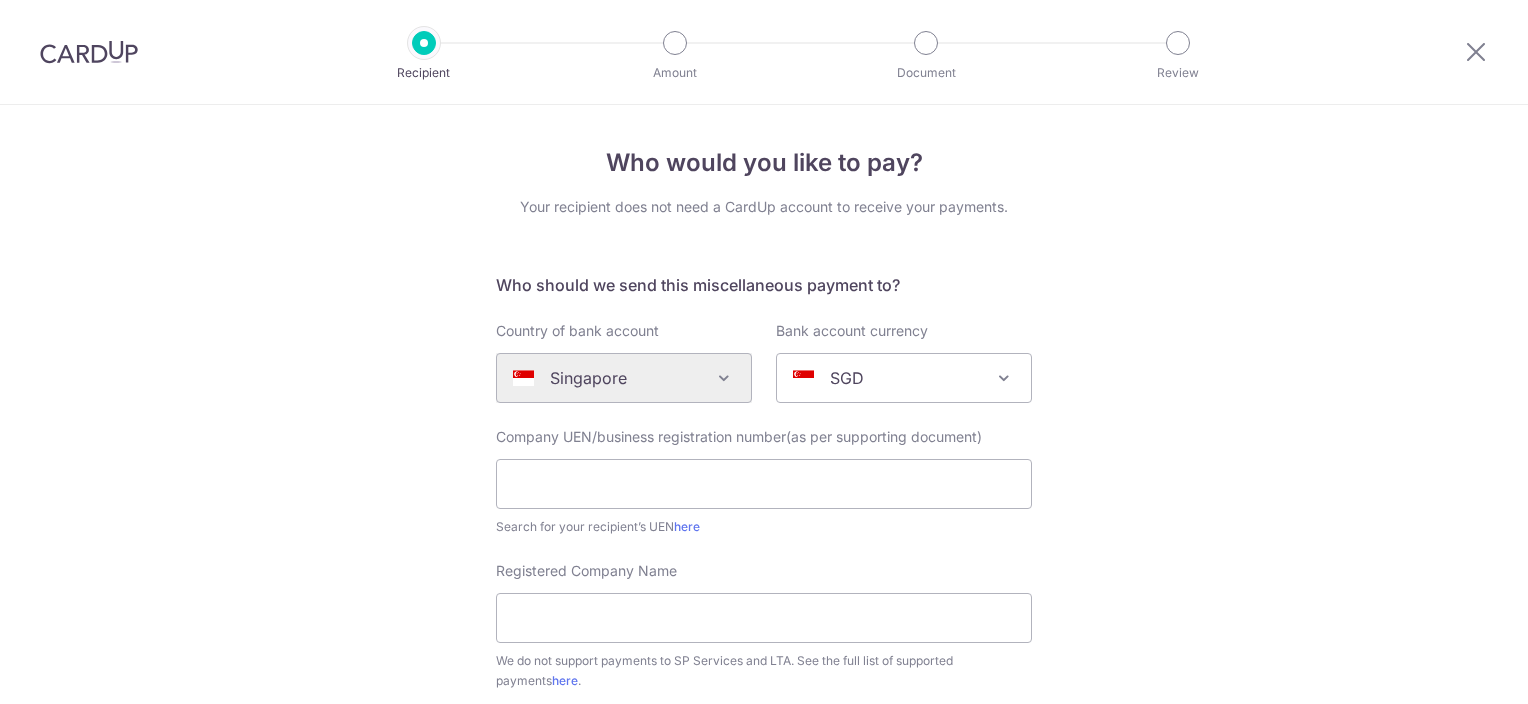 scroll, scrollTop: 0, scrollLeft: 0, axis: both 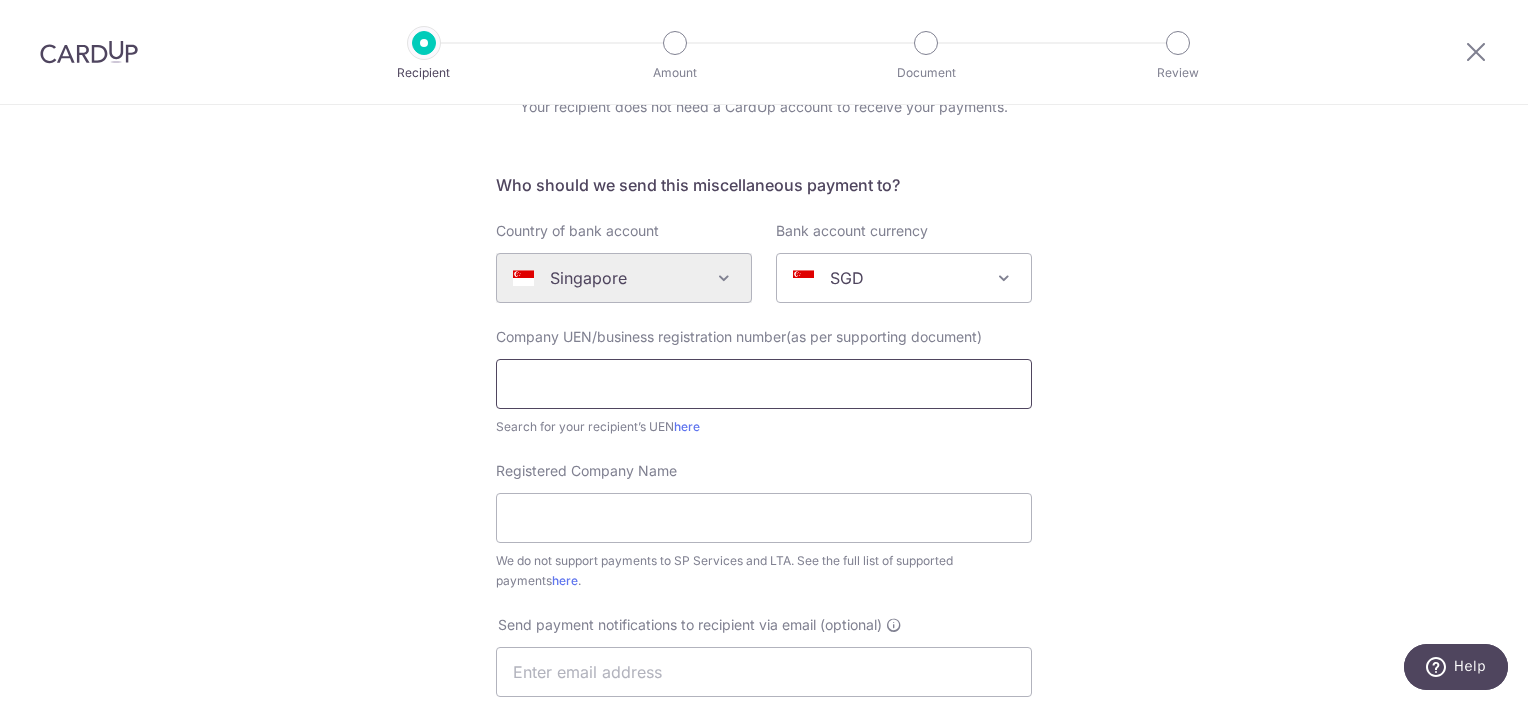click at bounding box center [764, 384] 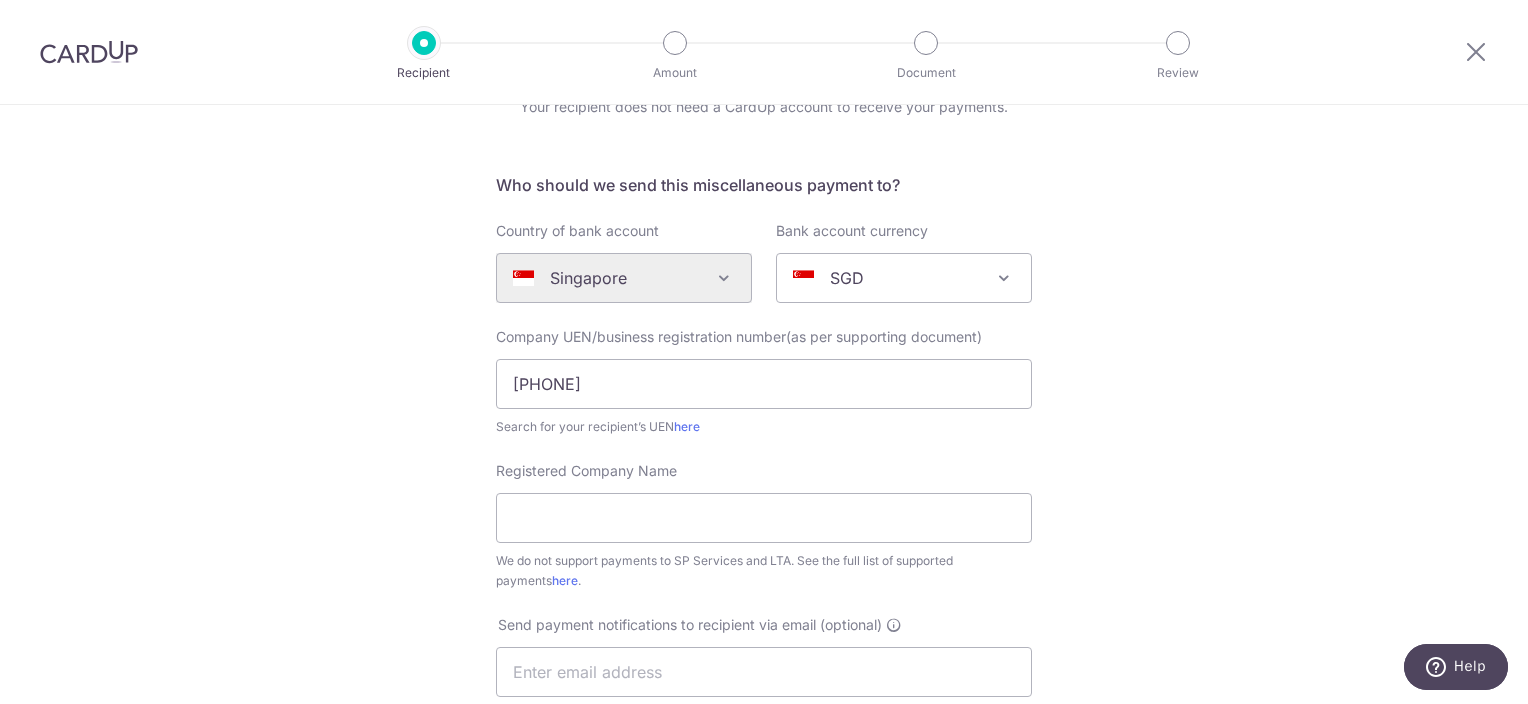 click on "Who would you like to pay?
Your recipient does not need a CardUp account to receive your payments.
Who should we send this miscellaneous payment to?
Country of bank account
Algeria
Andorra
Angola
Anguilla
Argentina
Armenia
Aruba
Australia
Austria
Azerbaijan
Bahrain
Bangladesh
Belgium
Bolivia
Bosnia and Herzegovina
Brazil
British Virgin Islands
Bulgaria
Canada
Chile
China
Colombia
Costa Rica
Croatia
Cyprus
Czech Republic
Denmark
Dominica
Dominican Republic
East Timor
Ecuador
Egypt
Estonia
Faroe Islands
Fiji
Finland
France
French Guiana
French Polynesia
French Southern Territories
Georgia
Germany
Greece
Greenland
Grenada
Guernsey
Guyana
Honduras
Hong Kong
Hungary
Iceland
India
Indonesia
Ireland
Isle of Man
Israel
Italy
Japan
Jersey
Kazakhstan
Kosovo
Kuwait
Kyrgyzstan" at bounding box center (764, 625) 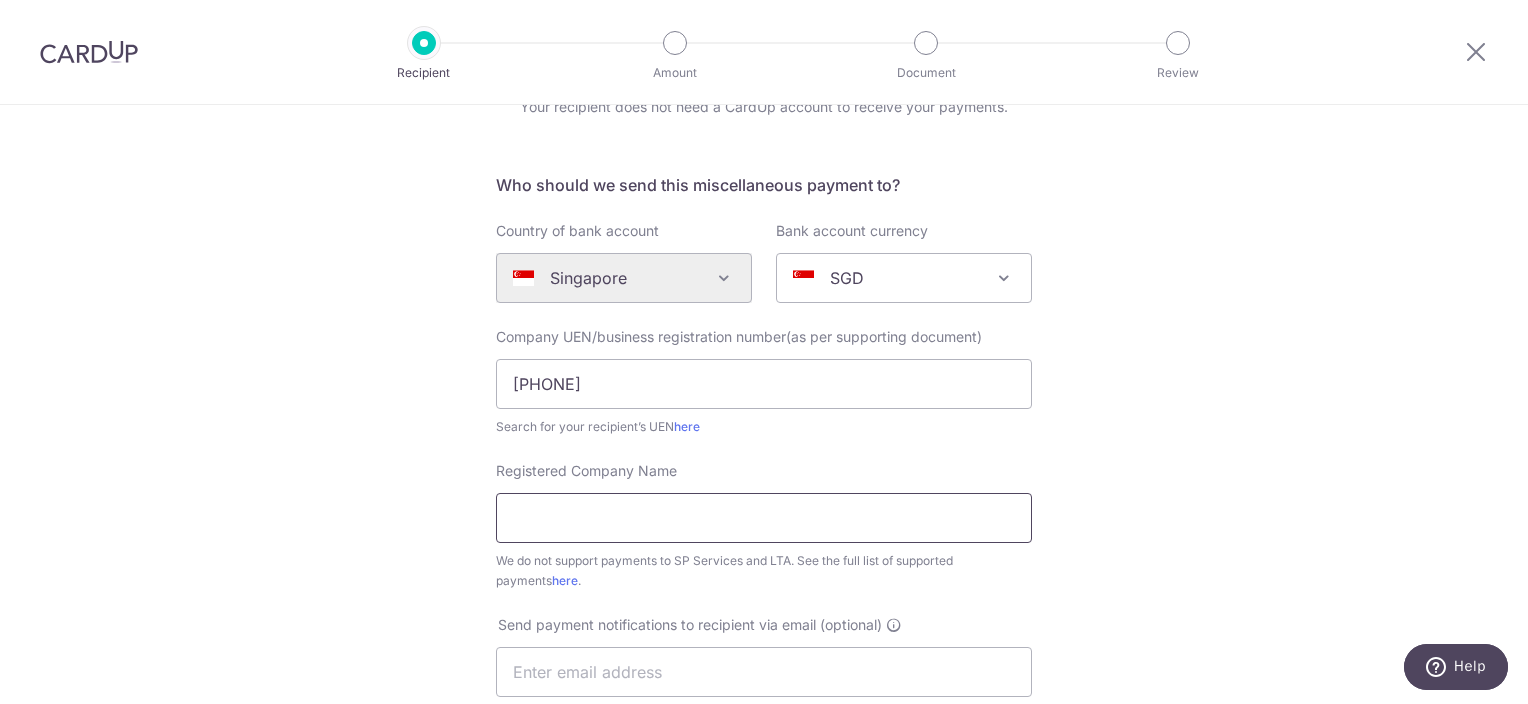 click on "Registered Company Name" at bounding box center [764, 518] 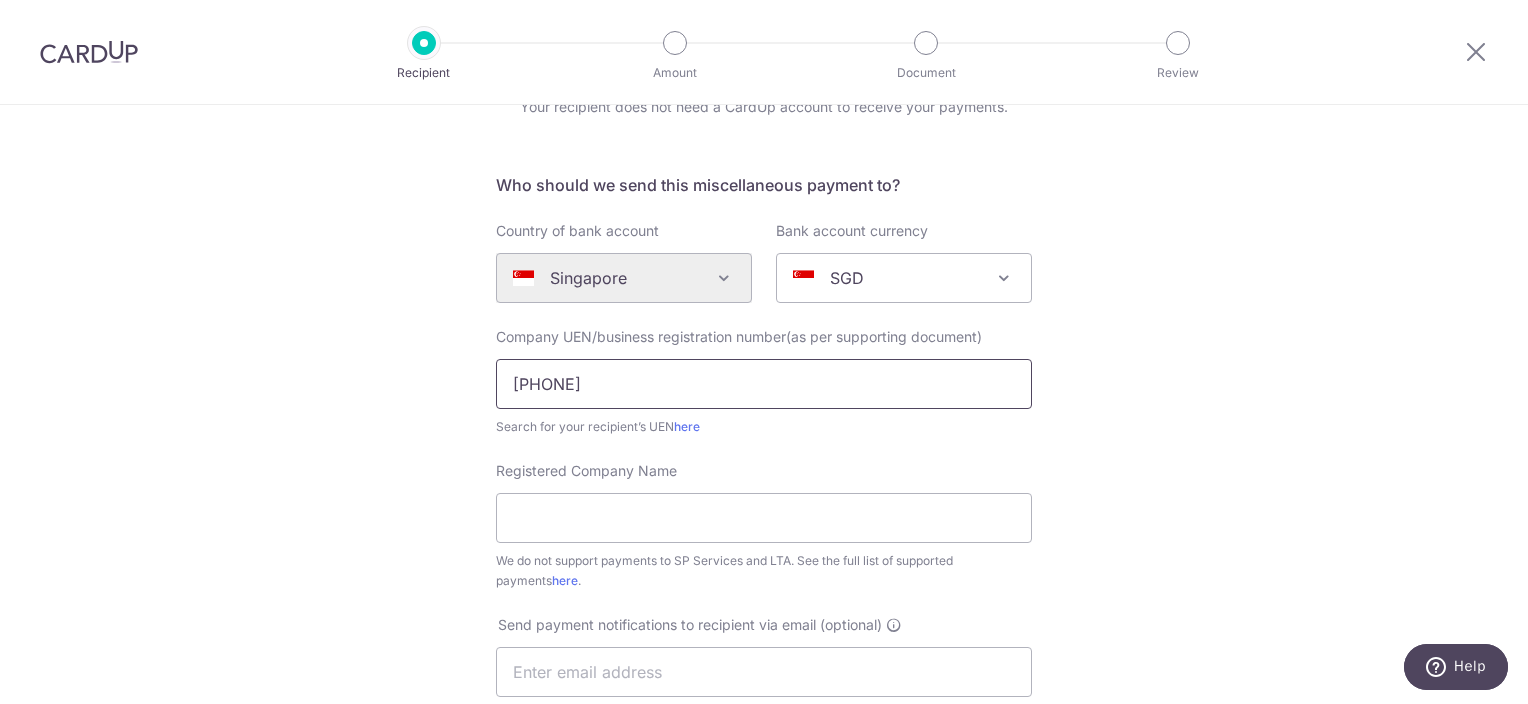 drag, startPoint x: 646, startPoint y: 388, endPoint x: 682, endPoint y: 394, distance: 36.496574 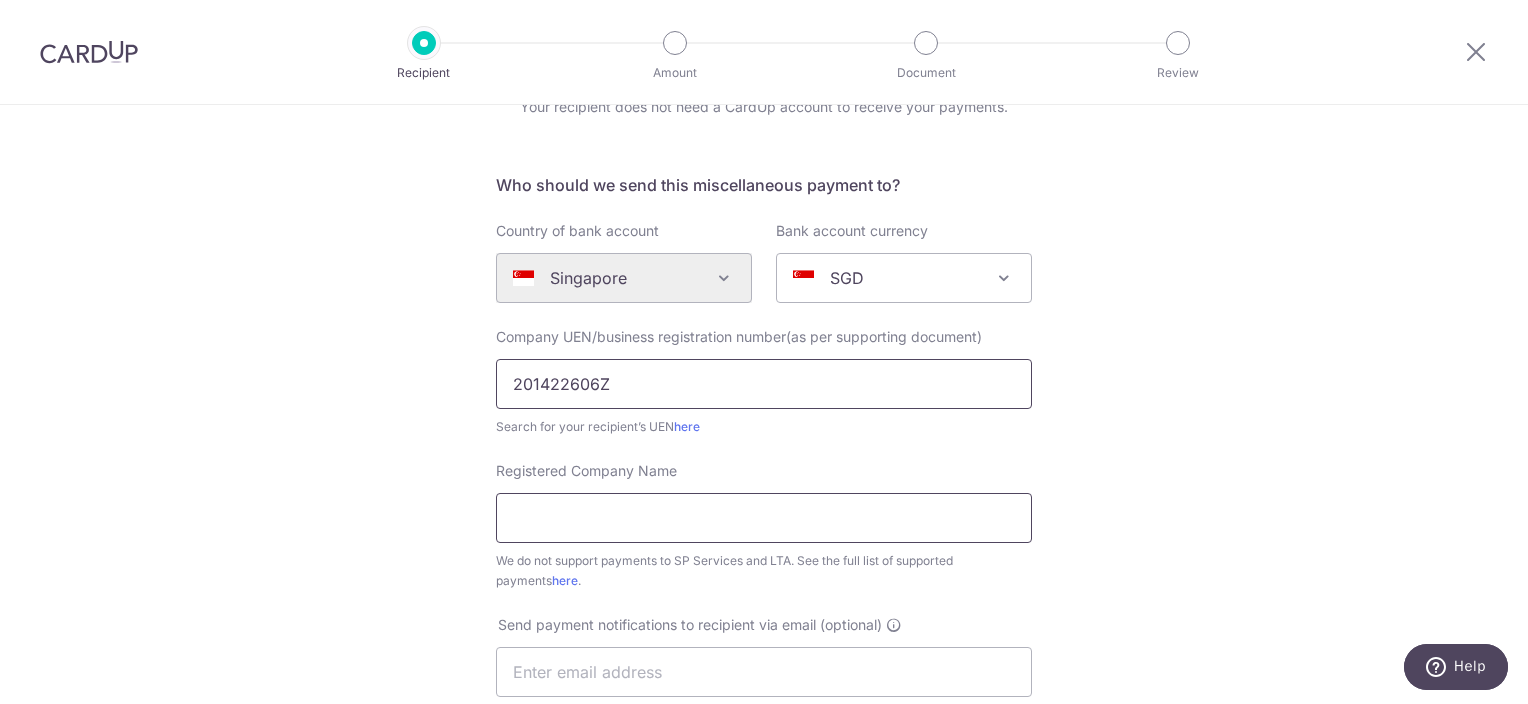 type on "201422606Z" 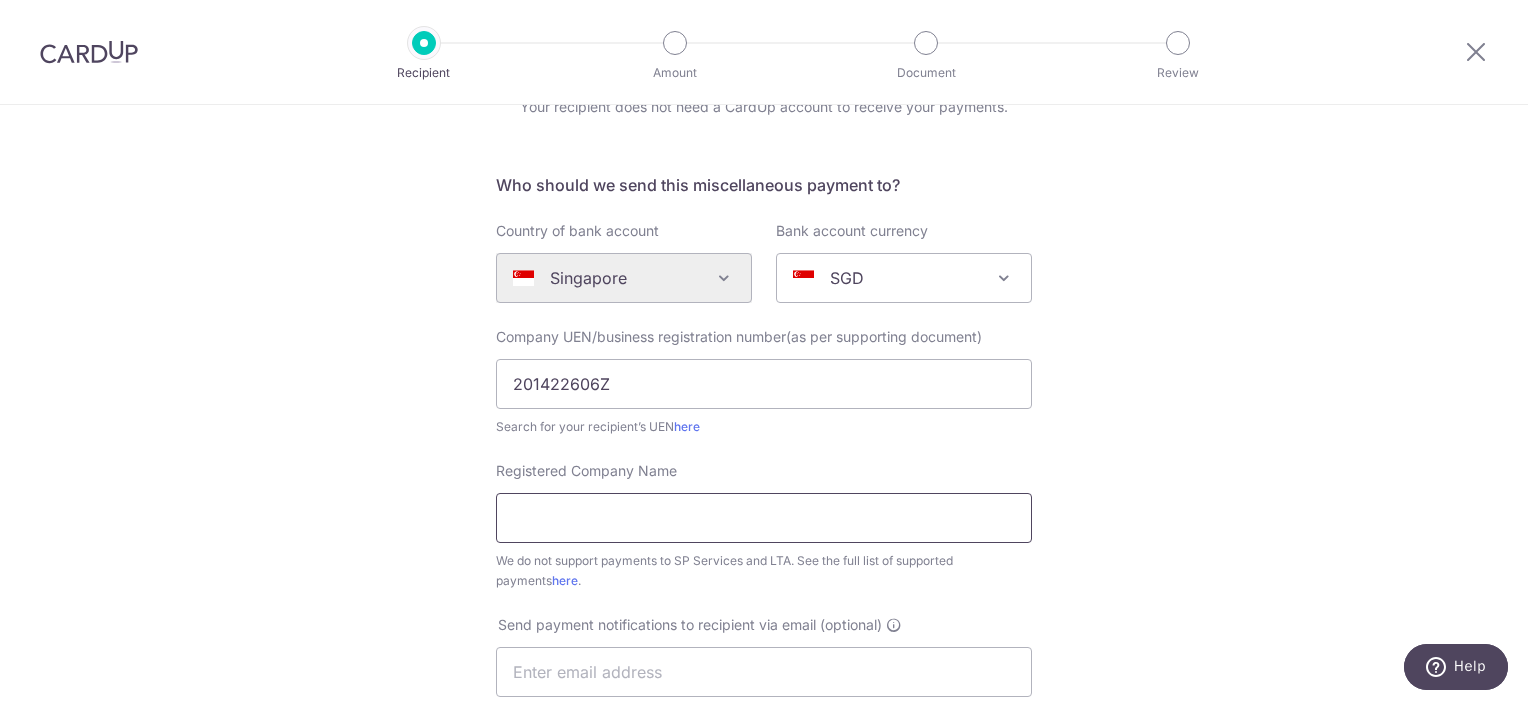 click on "Registered Company Name" at bounding box center [764, 518] 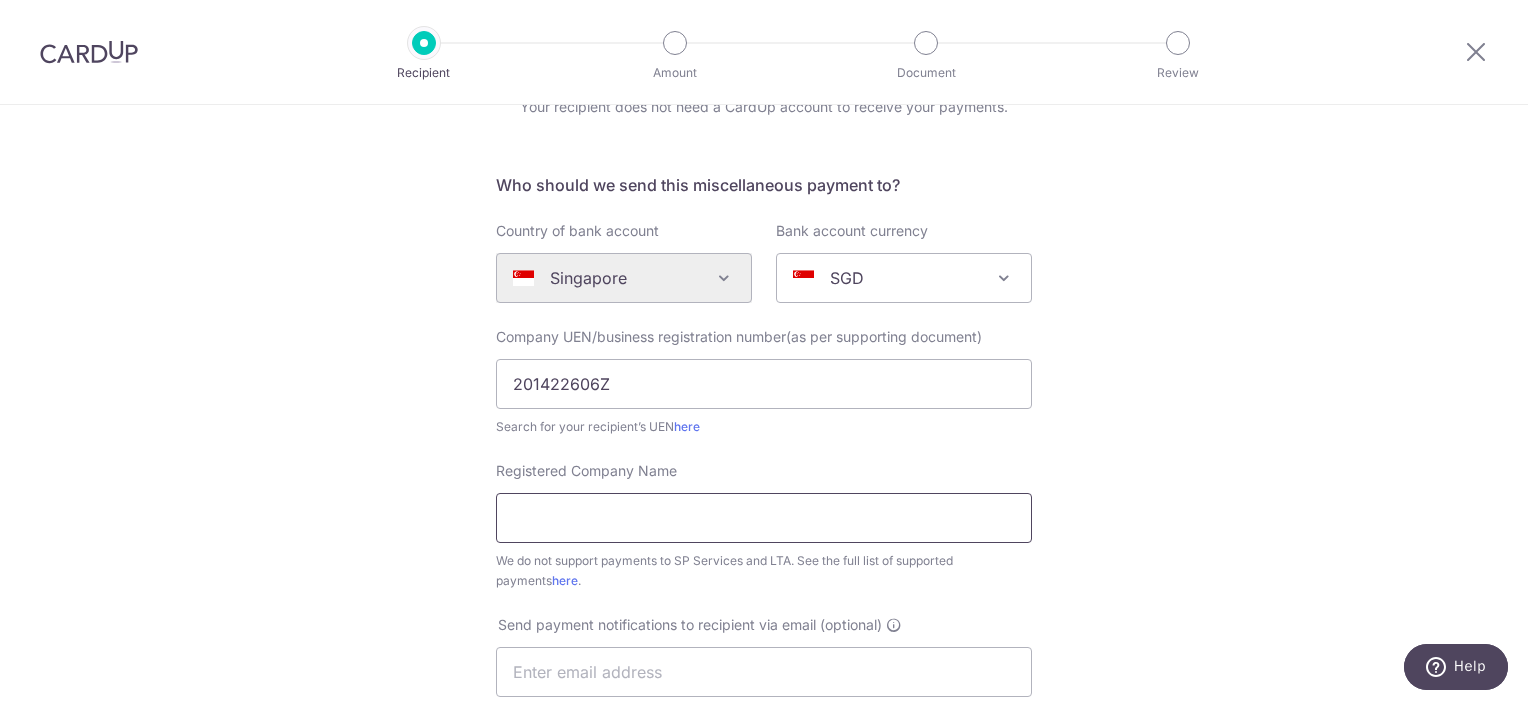 paste on "THE GENTLE ART PTE. LTD." 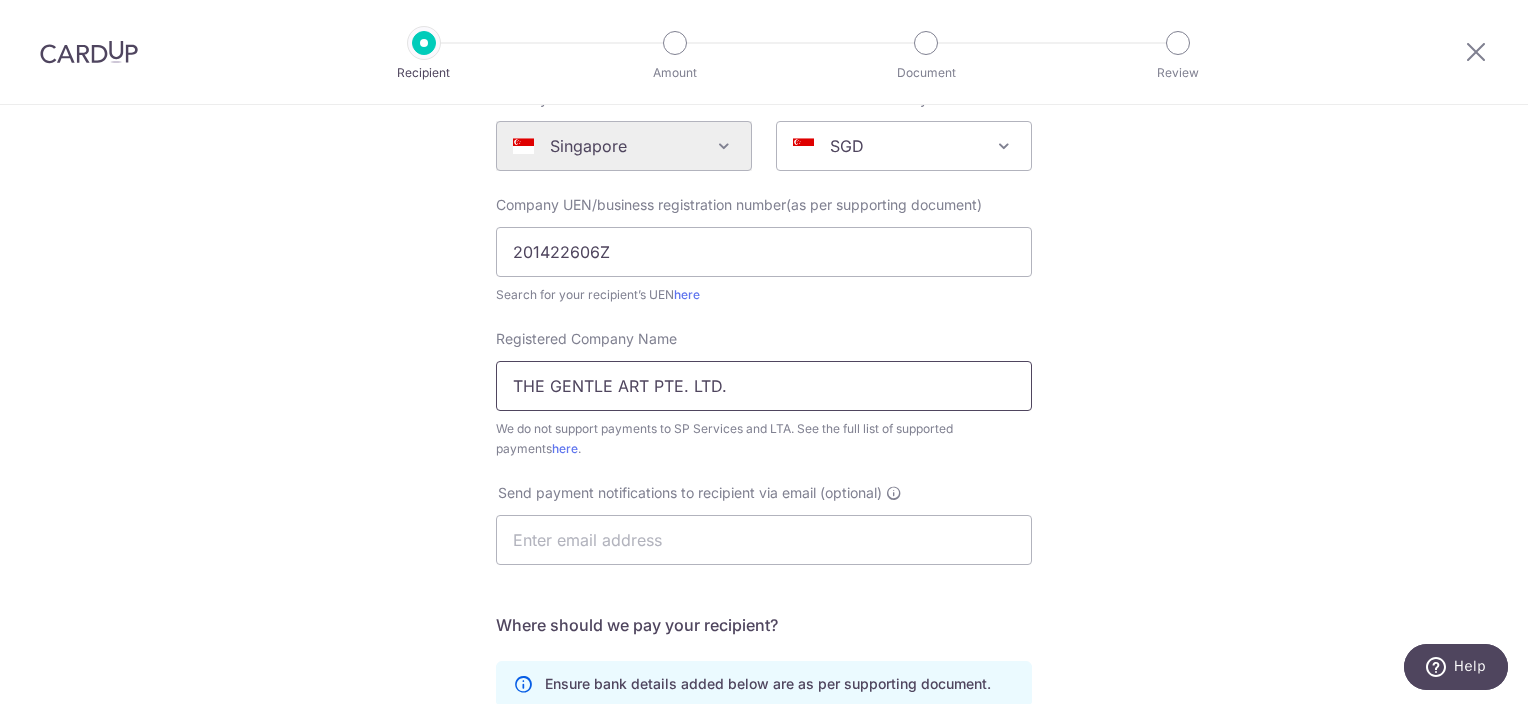 scroll, scrollTop: 400, scrollLeft: 0, axis: vertical 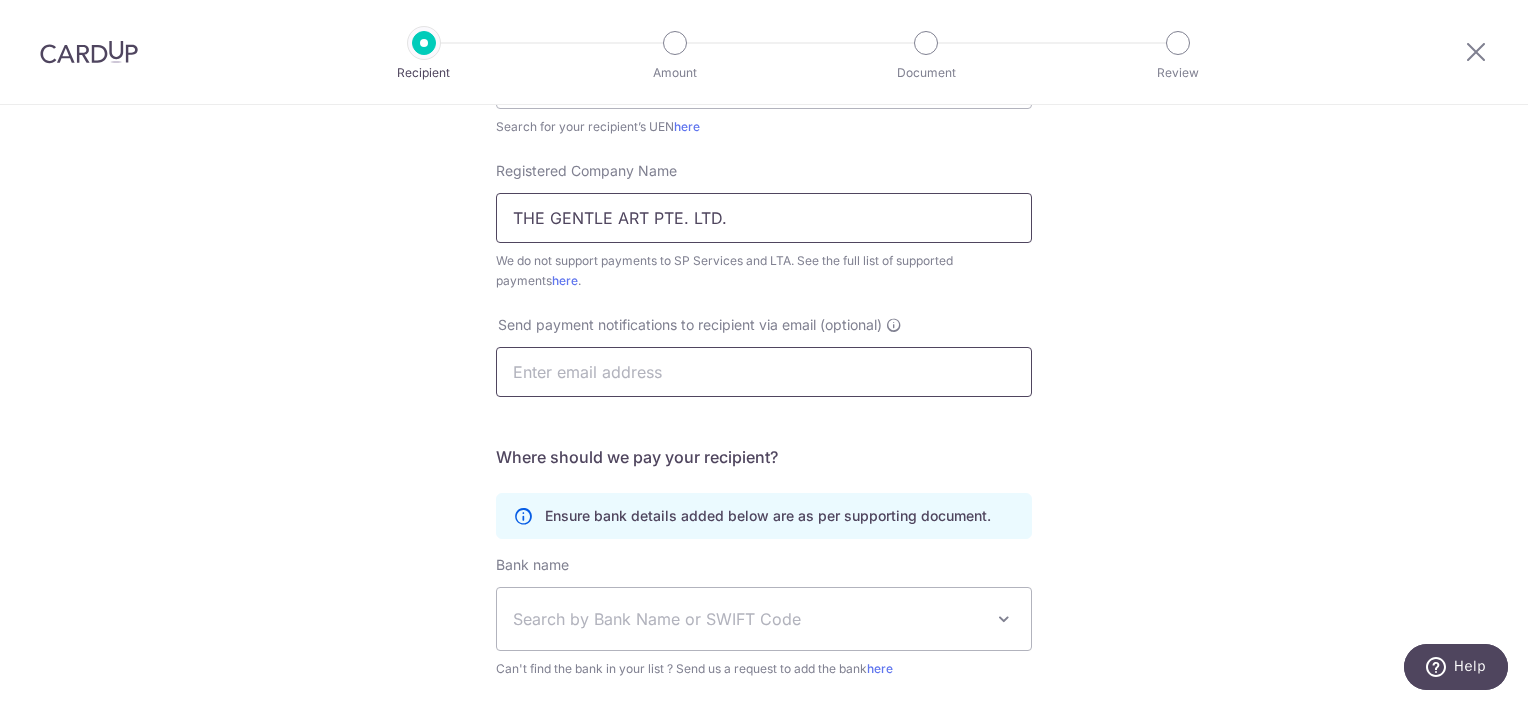 type on "THE GENTLE ART PTE. LTD." 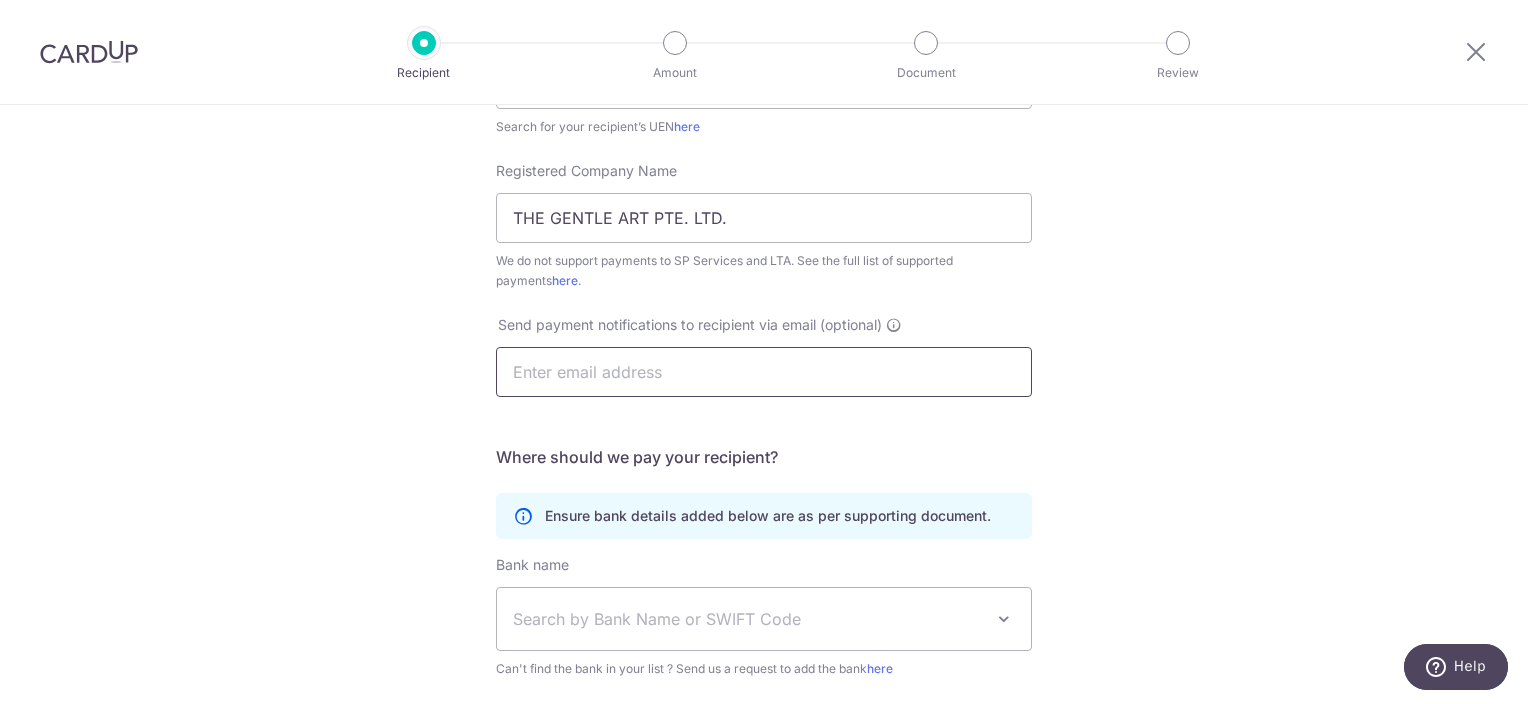 click at bounding box center [764, 372] 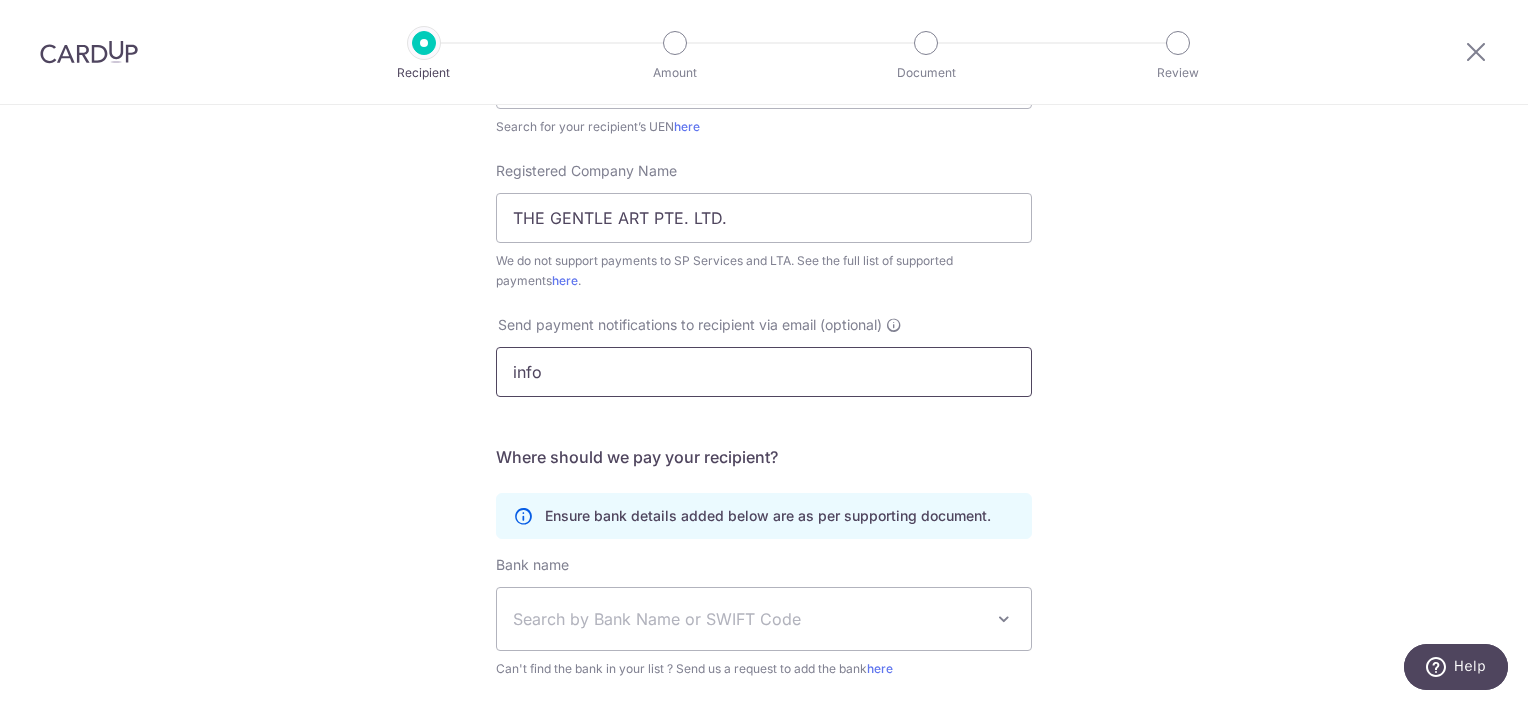paste on "hello@thegentleartacademy.com" 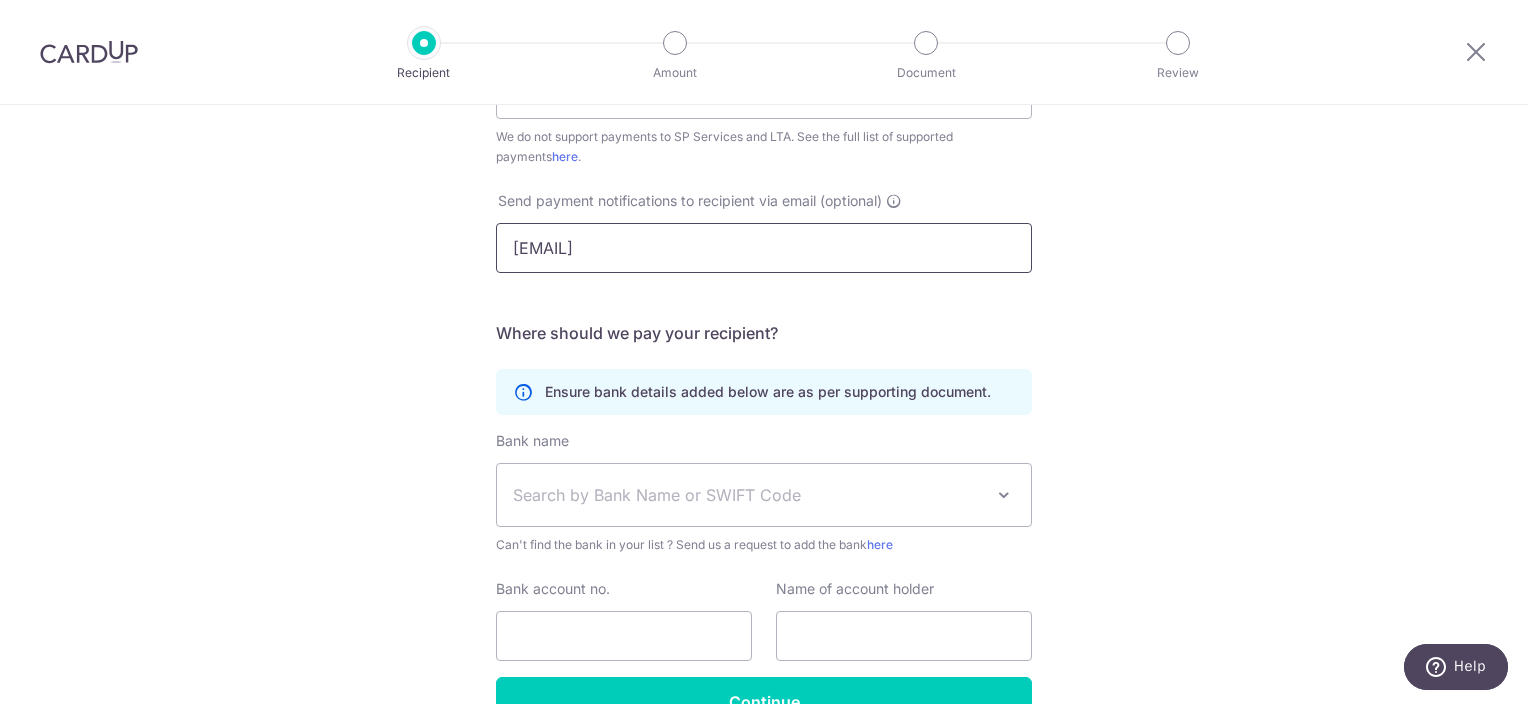 scroll, scrollTop: 600, scrollLeft: 0, axis: vertical 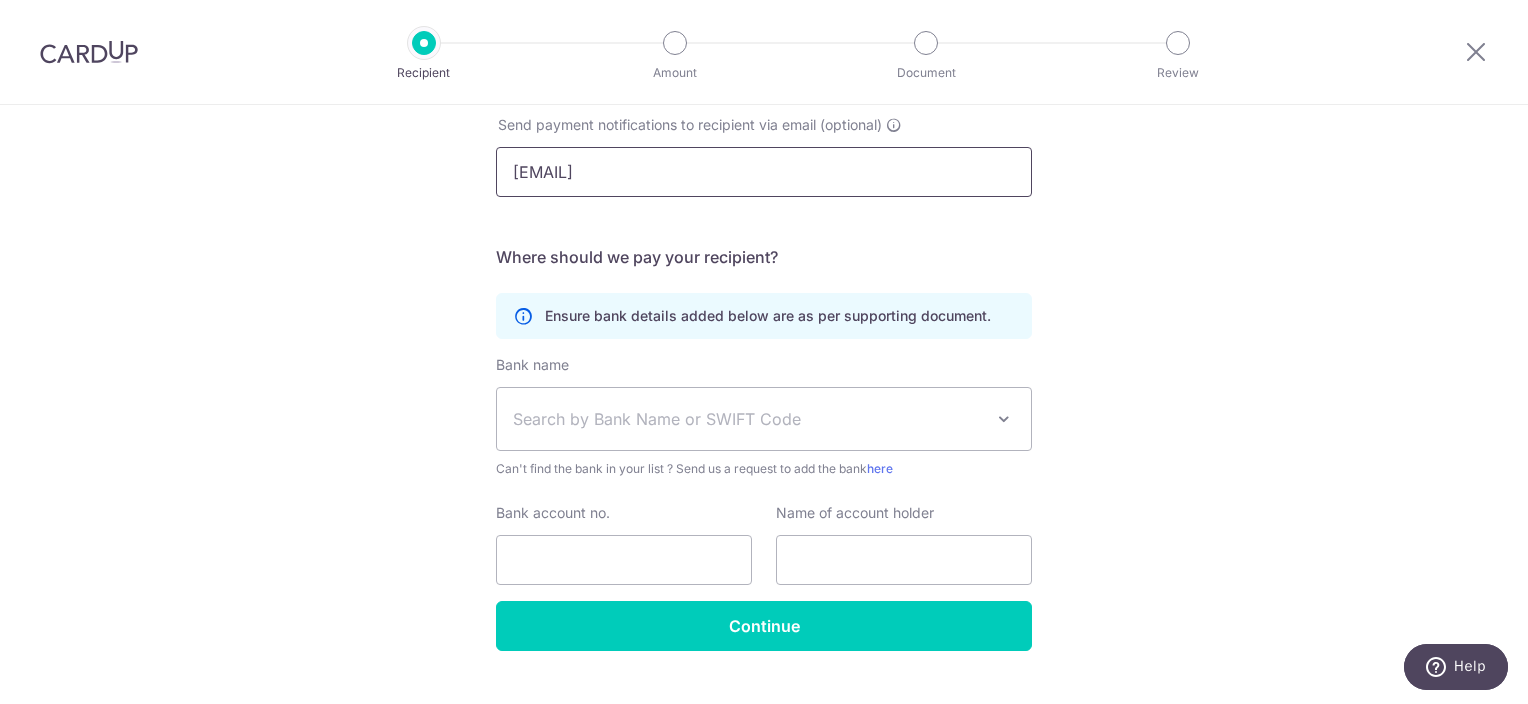 type on "hello@thegentleartacademy.com" 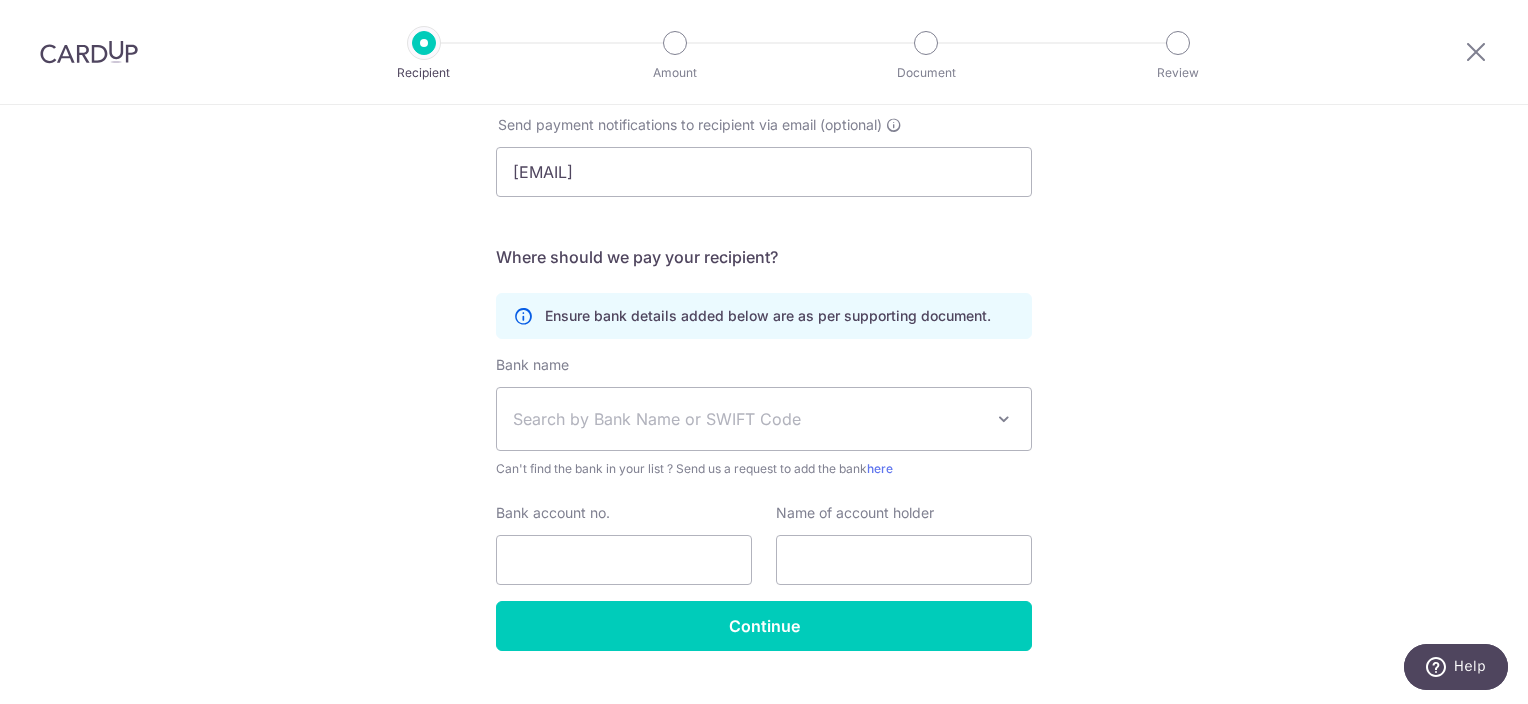 click on "Search by Bank Name or SWIFT Code" at bounding box center [748, 419] 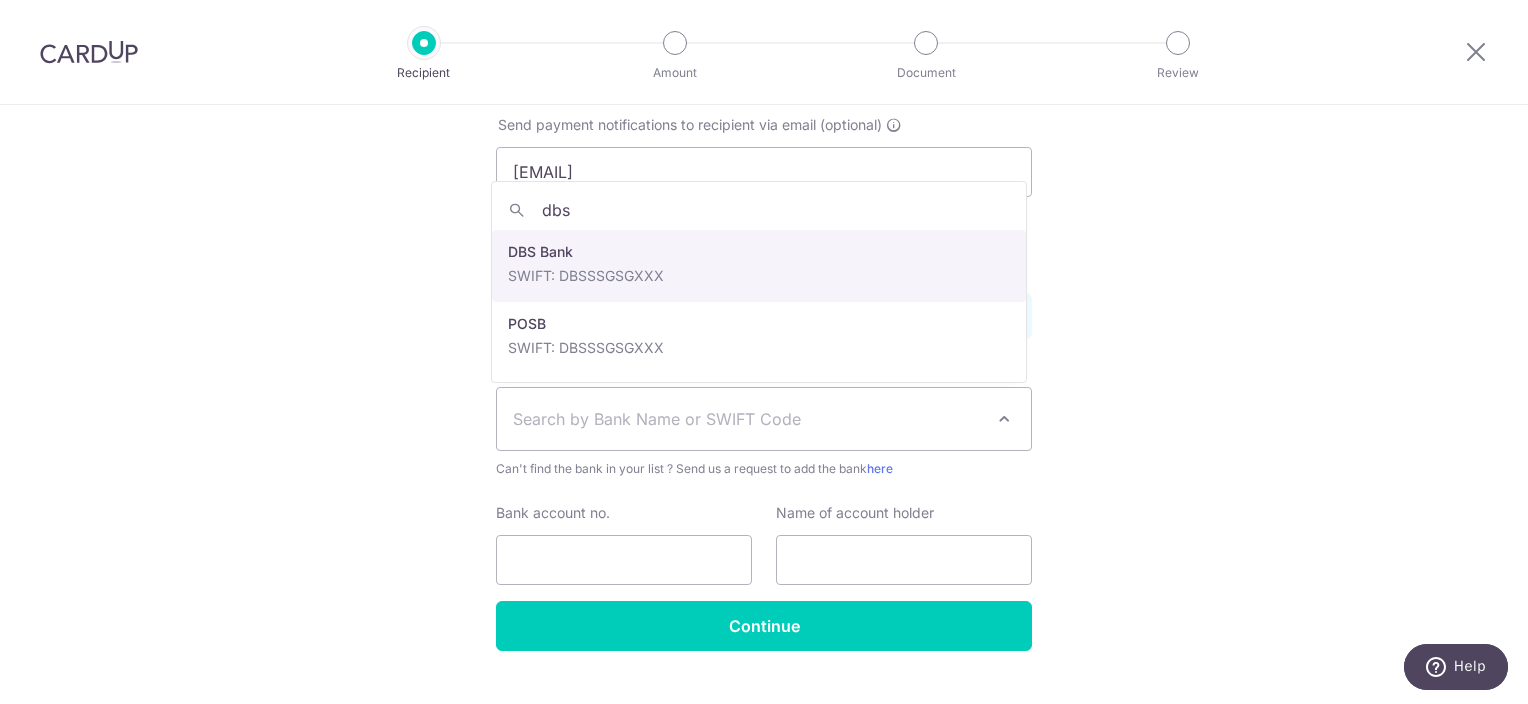 type on "dbs" 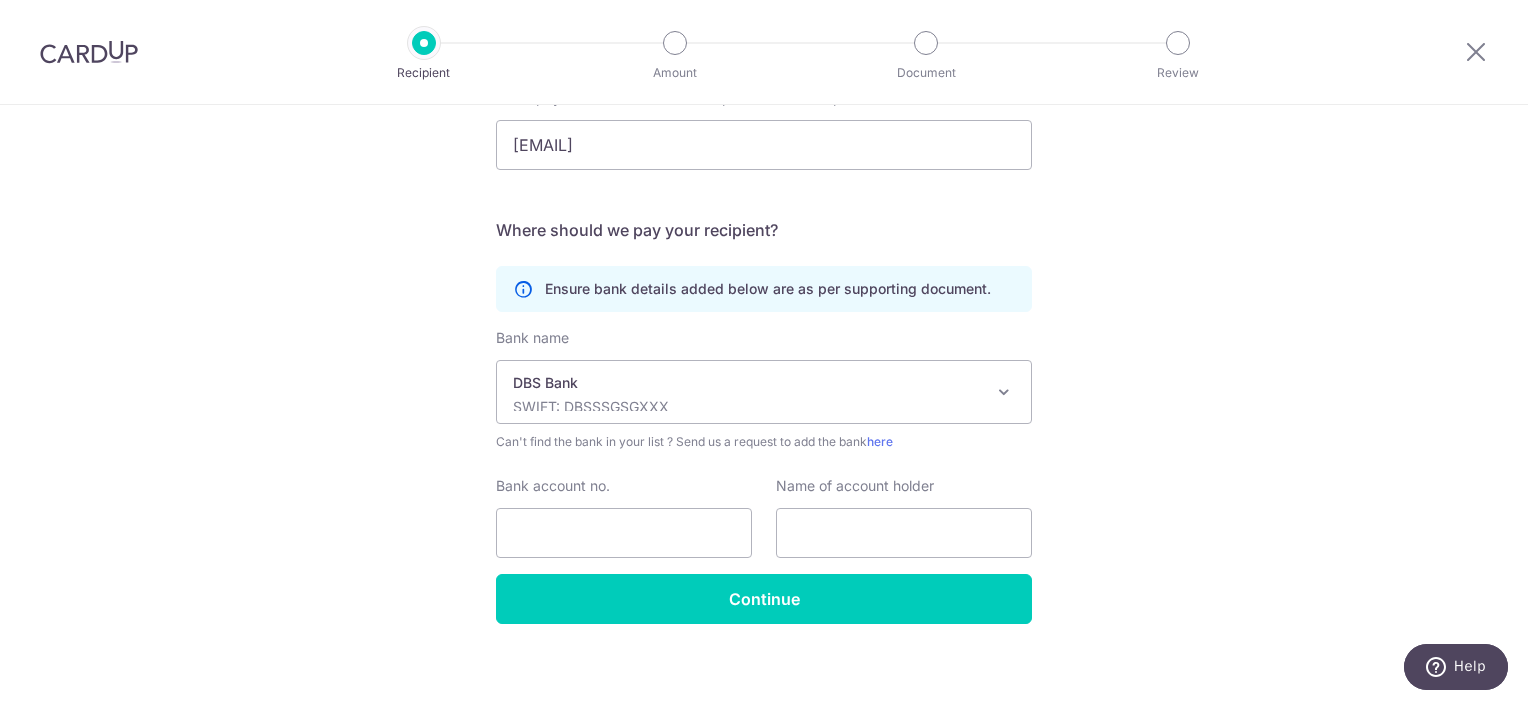 scroll, scrollTop: 640, scrollLeft: 0, axis: vertical 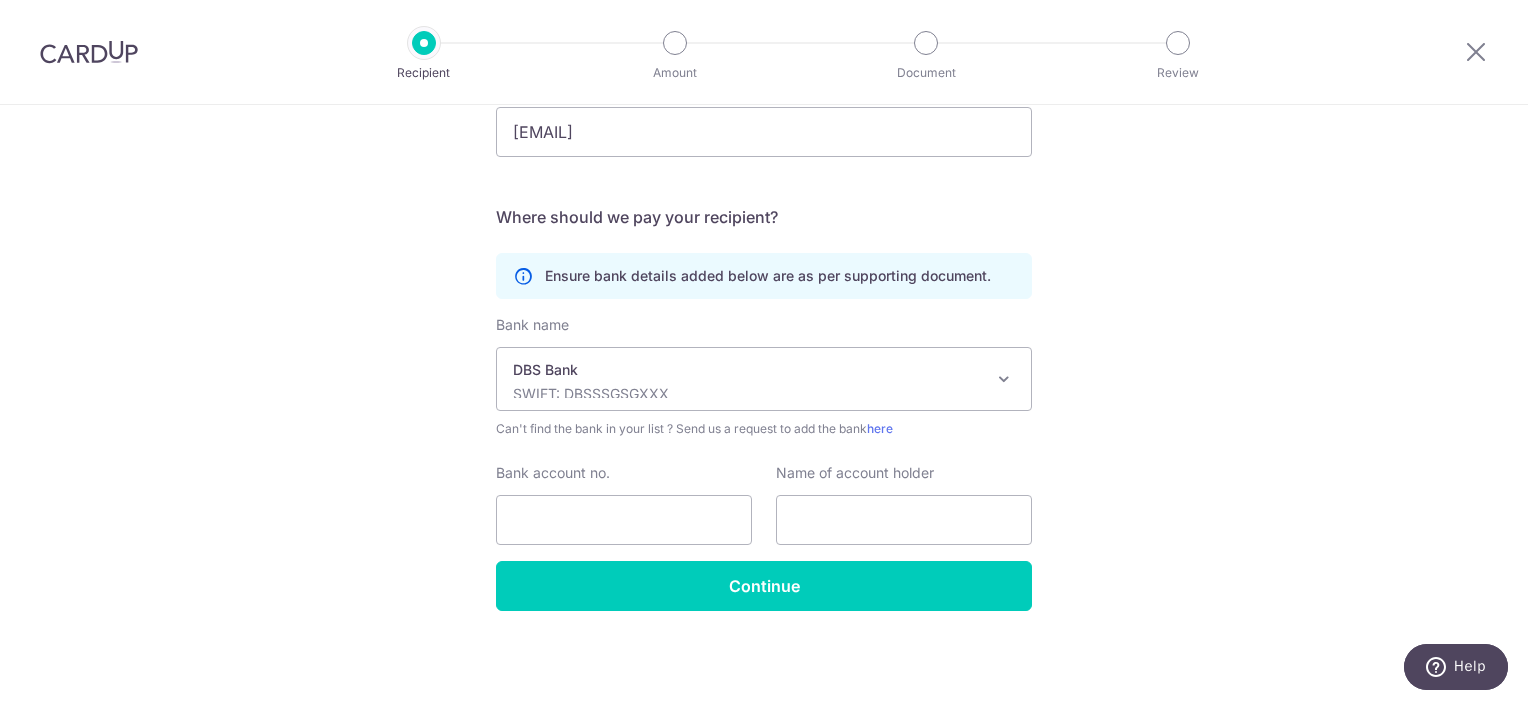 click on "SWIFT: DBSSSGSGXXX" at bounding box center (748, 394) 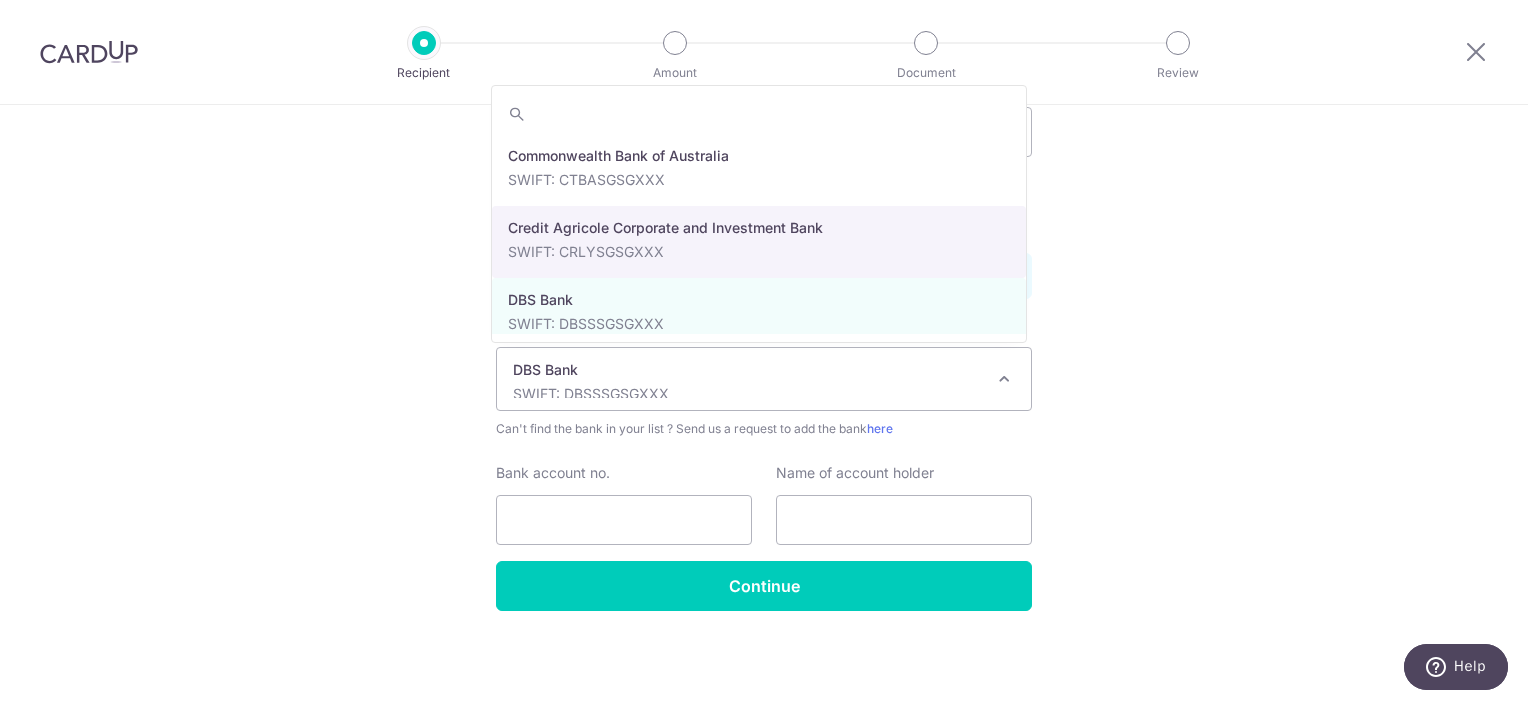 scroll, scrollTop: 1396, scrollLeft: 0, axis: vertical 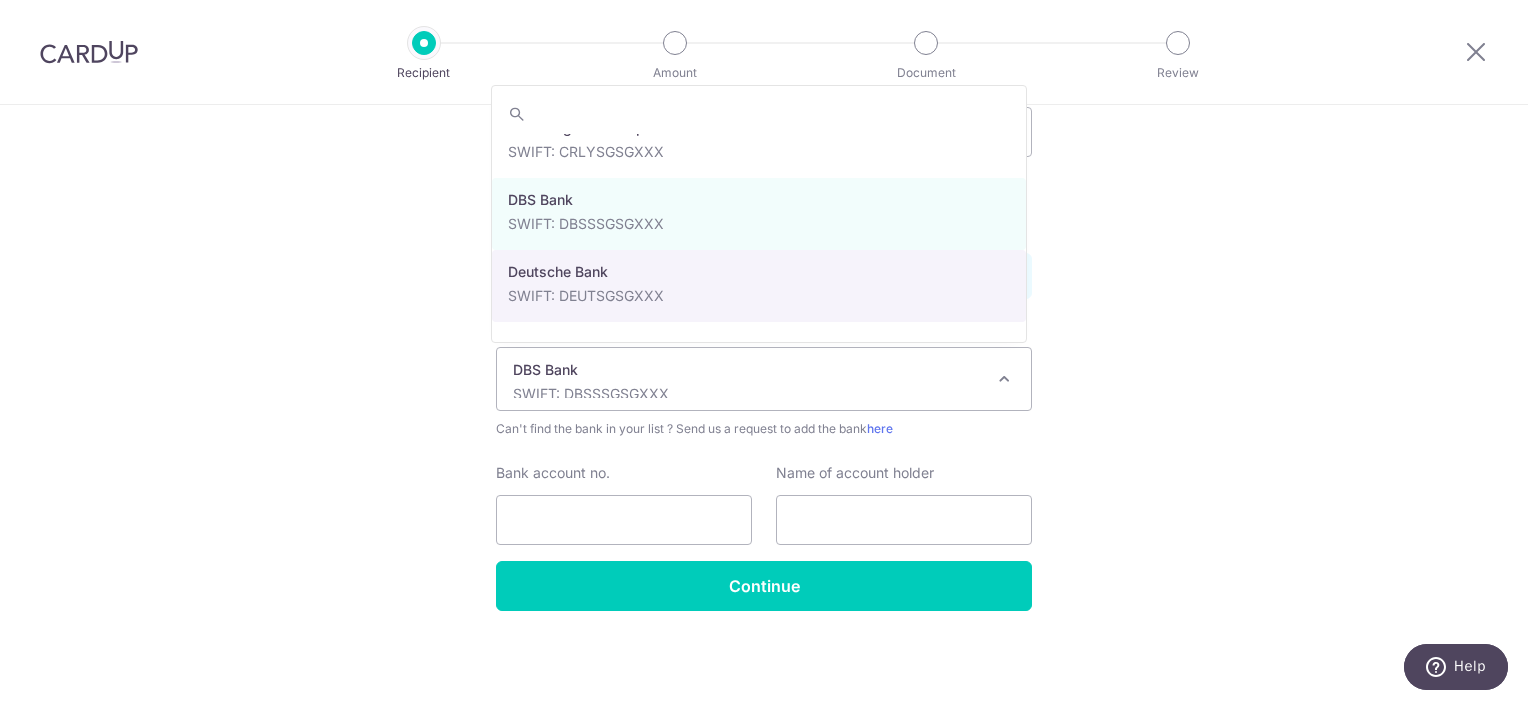 click on "Who would you like to pay?
Your recipient does not need a CardUp account to receive your payments.
Who should we send this miscellaneous payment to?
Country of bank account
Algeria
Andorra
Angola
Anguilla
Argentina
Armenia
Aruba
Australia
Austria
Azerbaijan
Bahrain
Bangladesh
Belgium
Bolivia
Bosnia and Herzegovina
Brazil
British Virgin Islands
Bulgaria
Canada
Chile
China
Colombia
Costa Rica
Croatia
Cyprus
Czech Republic
Denmark
Dominica
Dominican Republic
East Timor
Ecuador
Egypt
Estonia
Faroe Islands
Fiji
Finland
France
French Guiana
French Polynesia
French Southern Territories
Georgia
Germany
Greece
Greenland
Grenada
Guernsey
Guyana
Honduras
Hong Kong
Hungary
Iceland
India
Indonesia
Ireland
Isle of Man
Israel
Italy
Japan
Jersey
Kazakhstan
Kosovo
Kuwait
Kyrgyzstan" at bounding box center [764, 85] 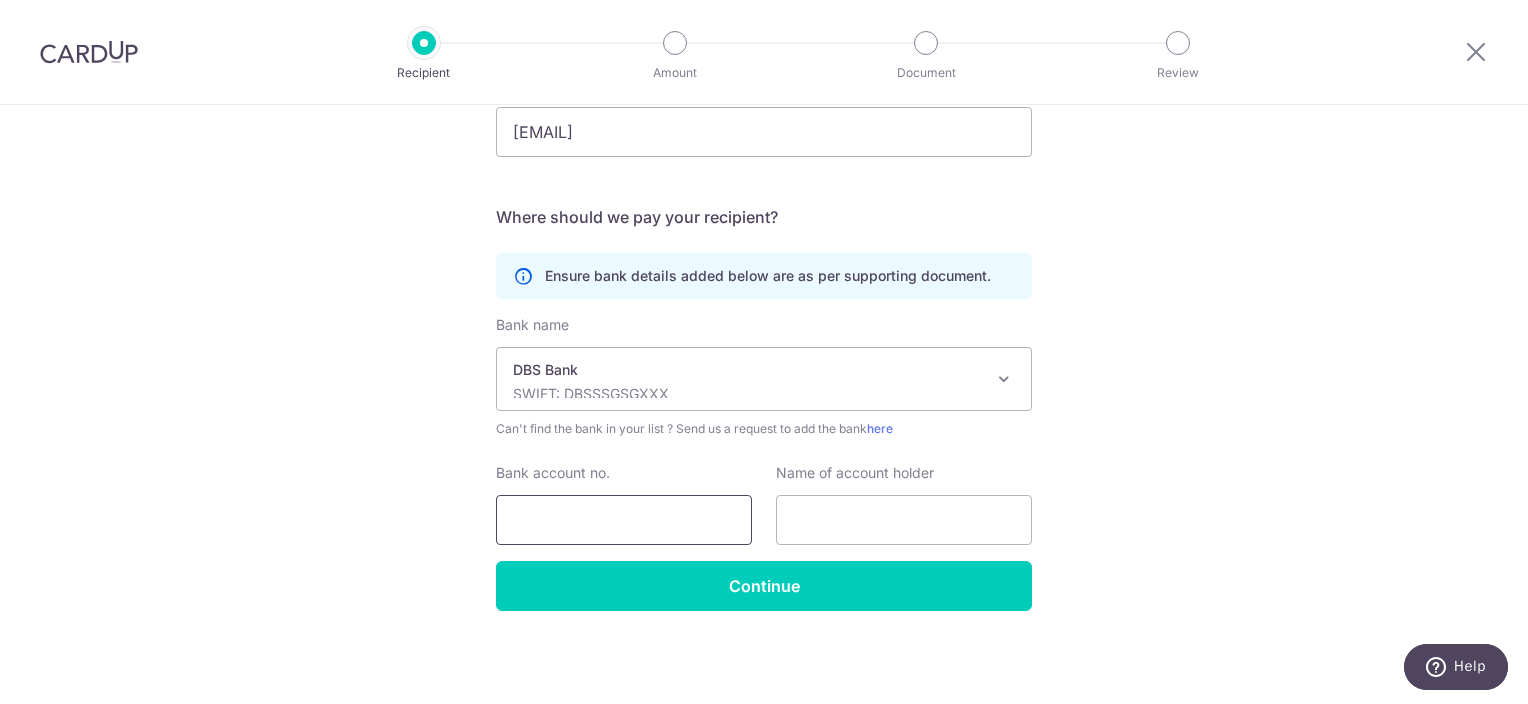 click on "Bank account no." at bounding box center [624, 520] 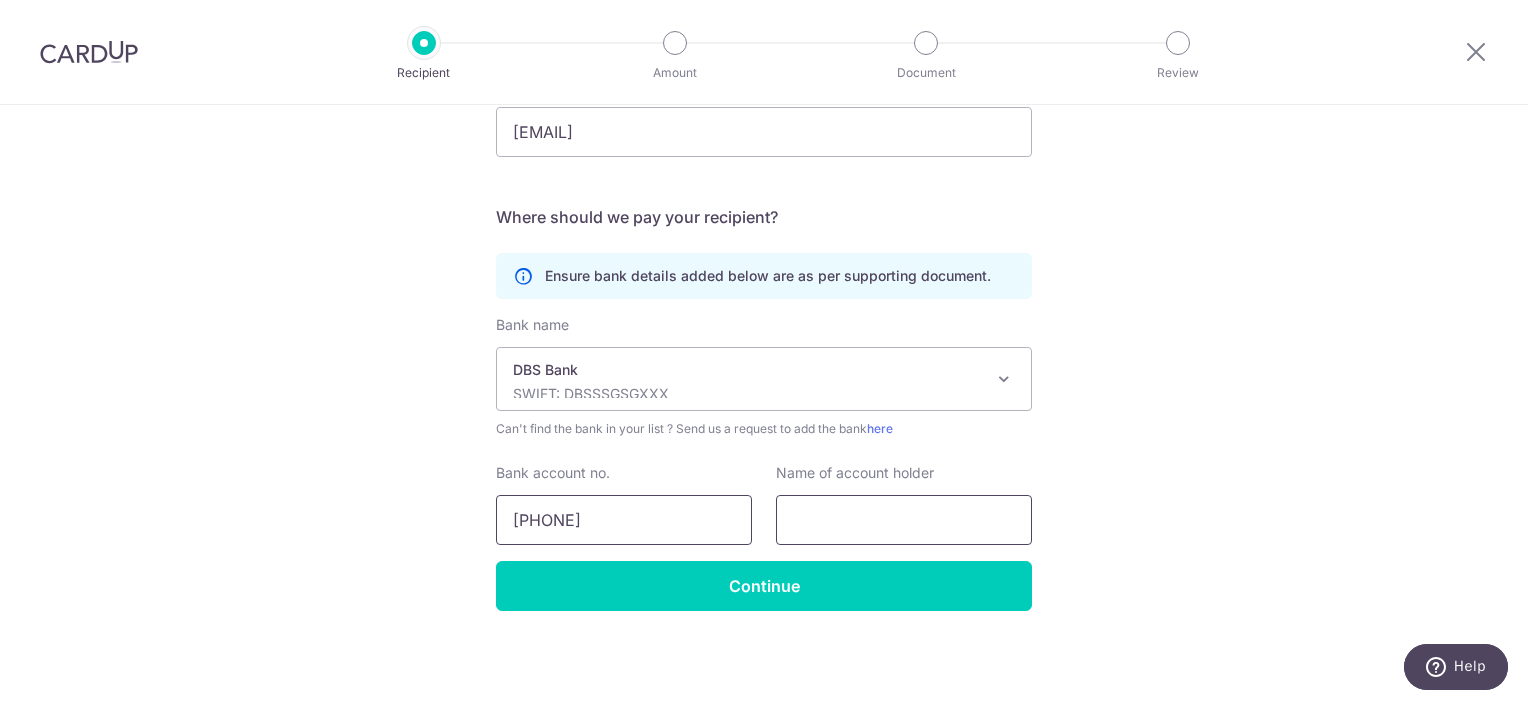 type on "066-902967-5" 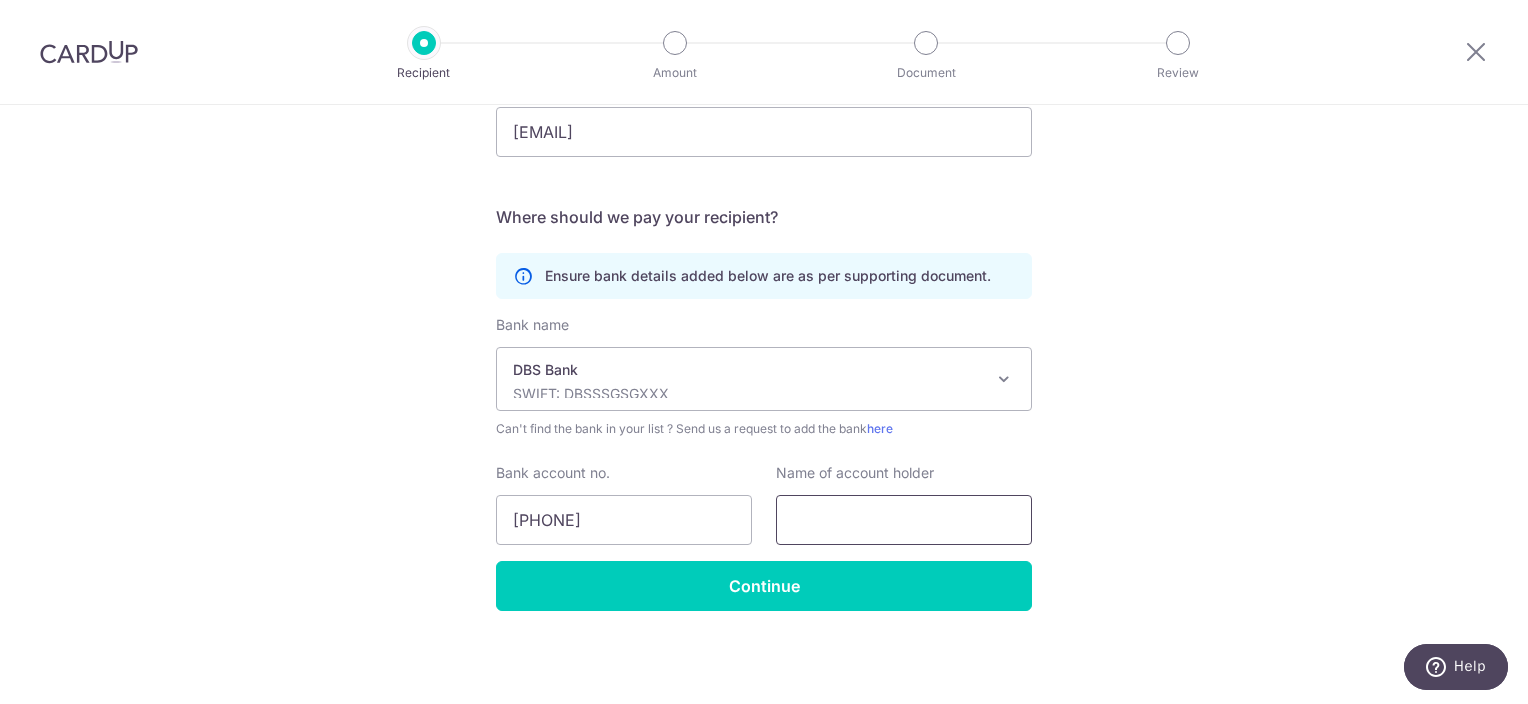 drag, startPoint x: 863, startPoint y: 508, endPoint x: 941, endPoint y: 507, distance: 78.00641 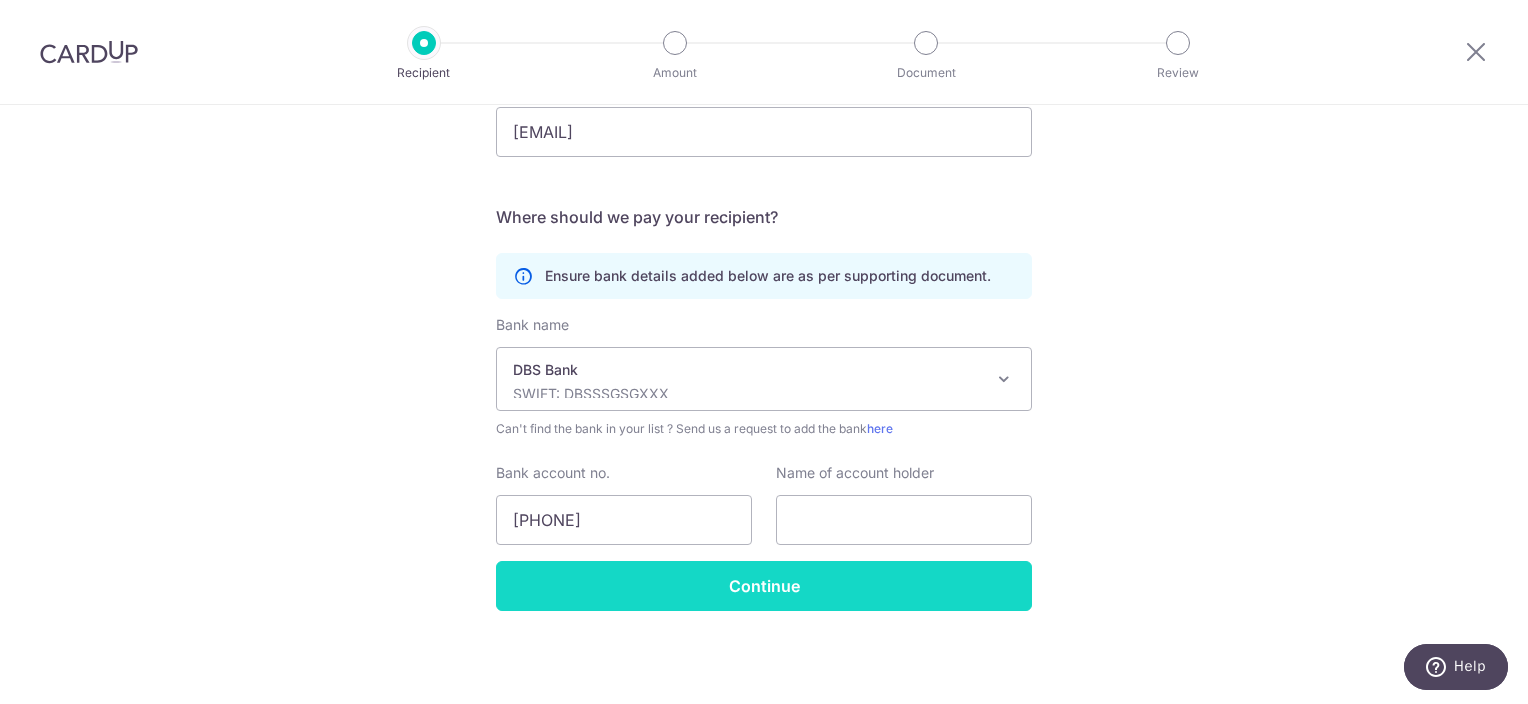 click on "Continue" at bounding box center (764, 586) 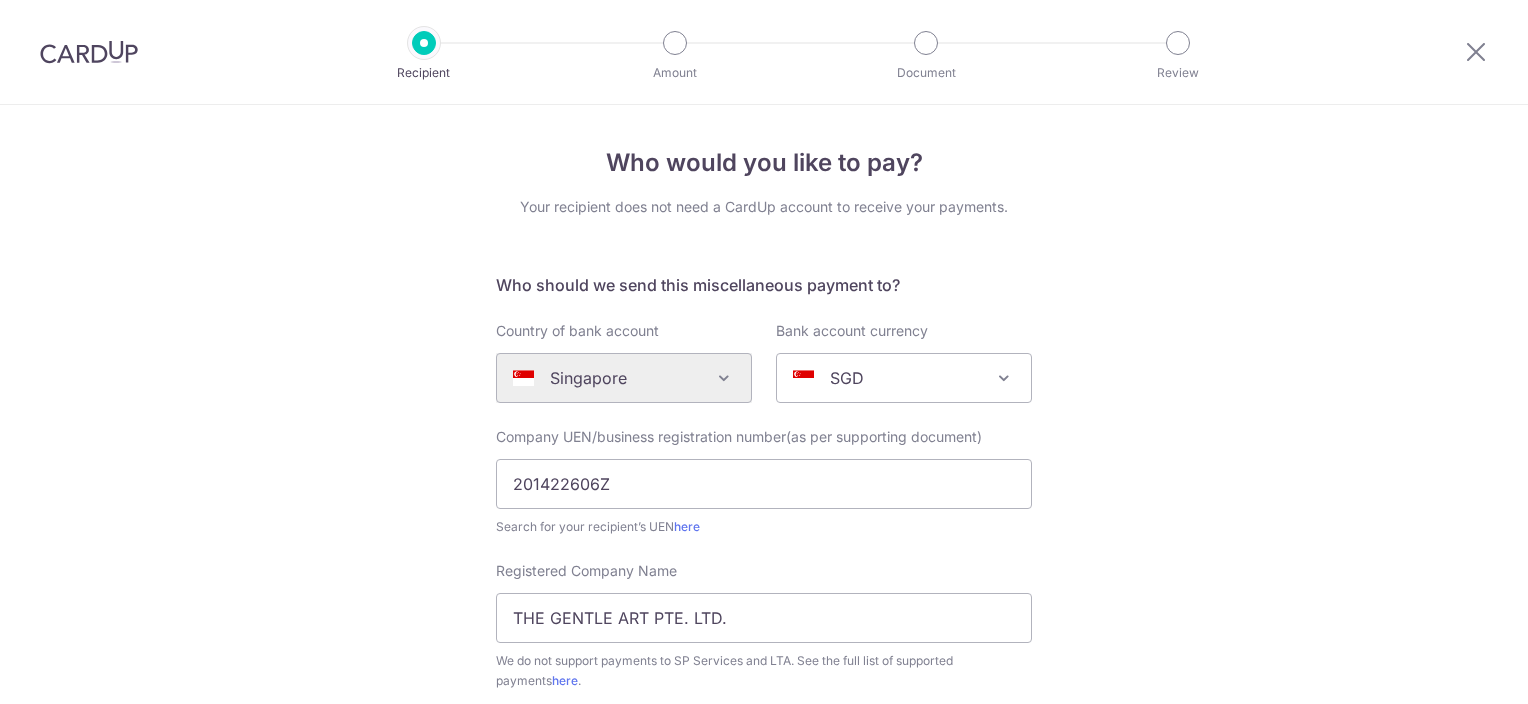 scroll, scrollTop: 0, scrollLeft: 0, axis: both 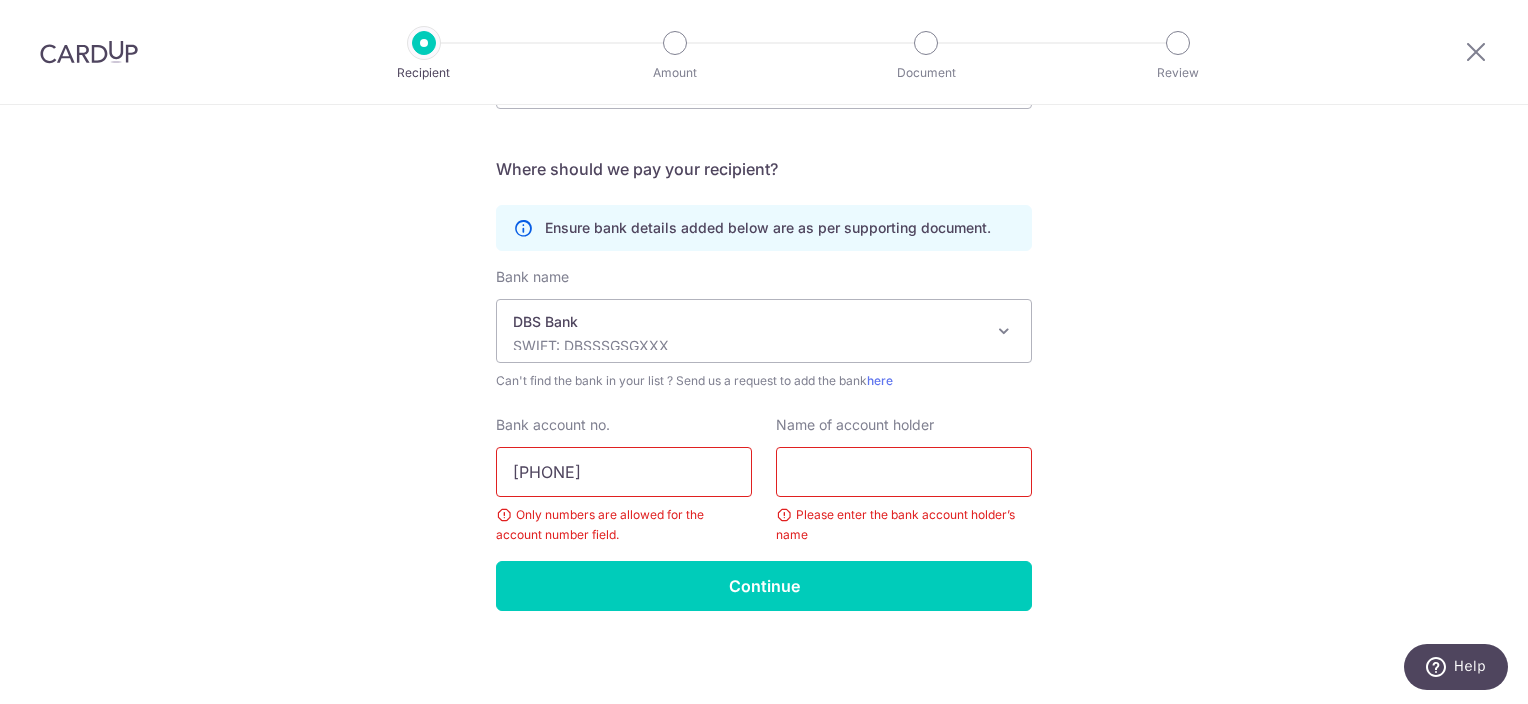 click at bounding box center [904, 472] 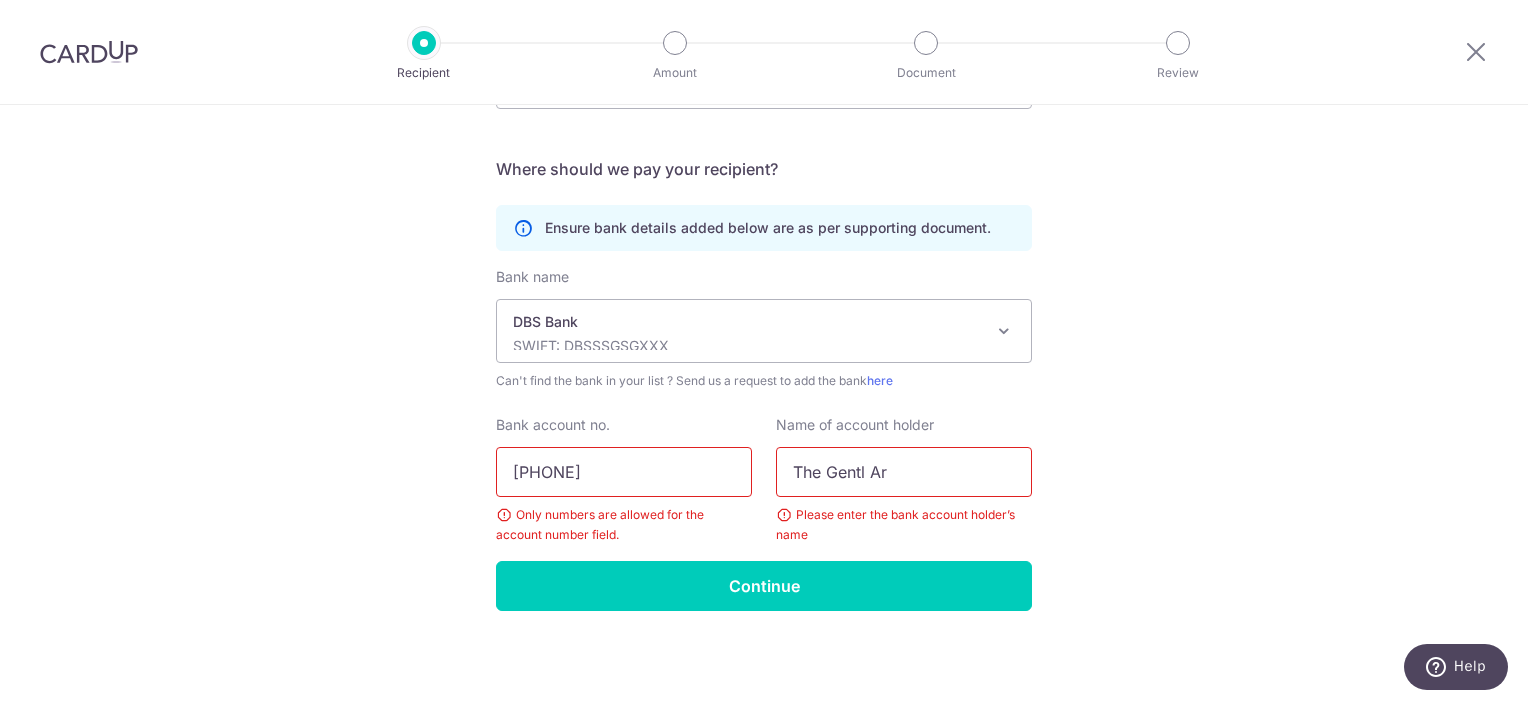 type on "The Gentl Art" 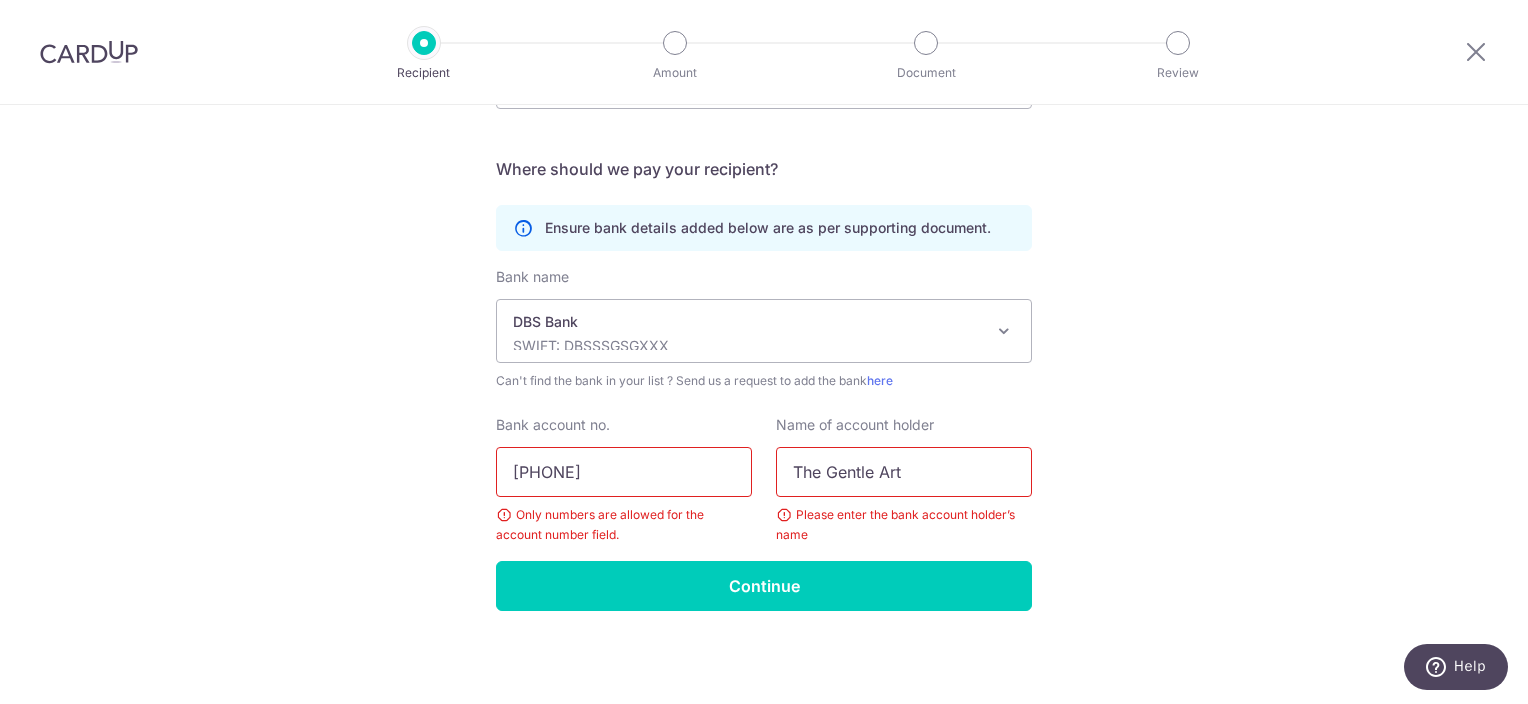 type on "The Gentle Art" 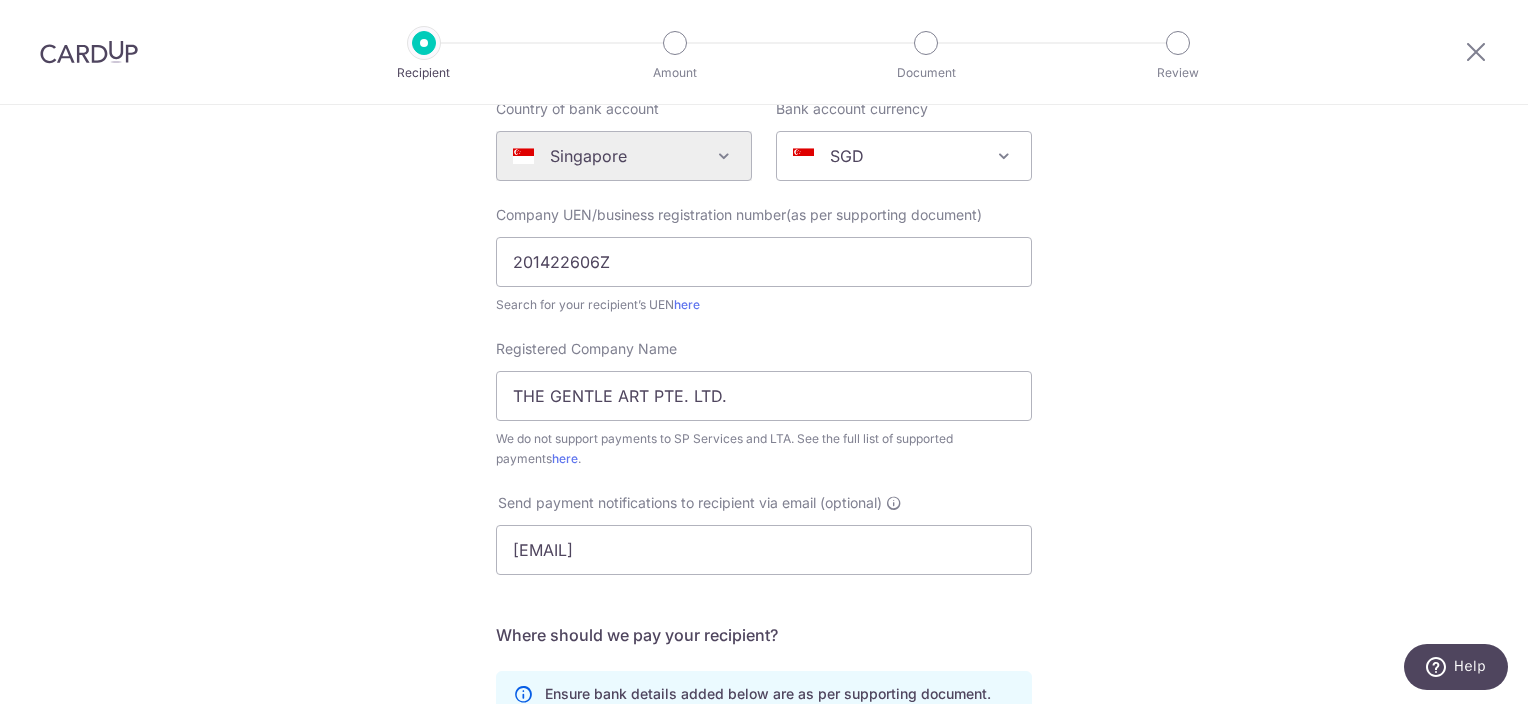 scroll, scrollTop: 188, scrollLeft: 0, axis: vertical 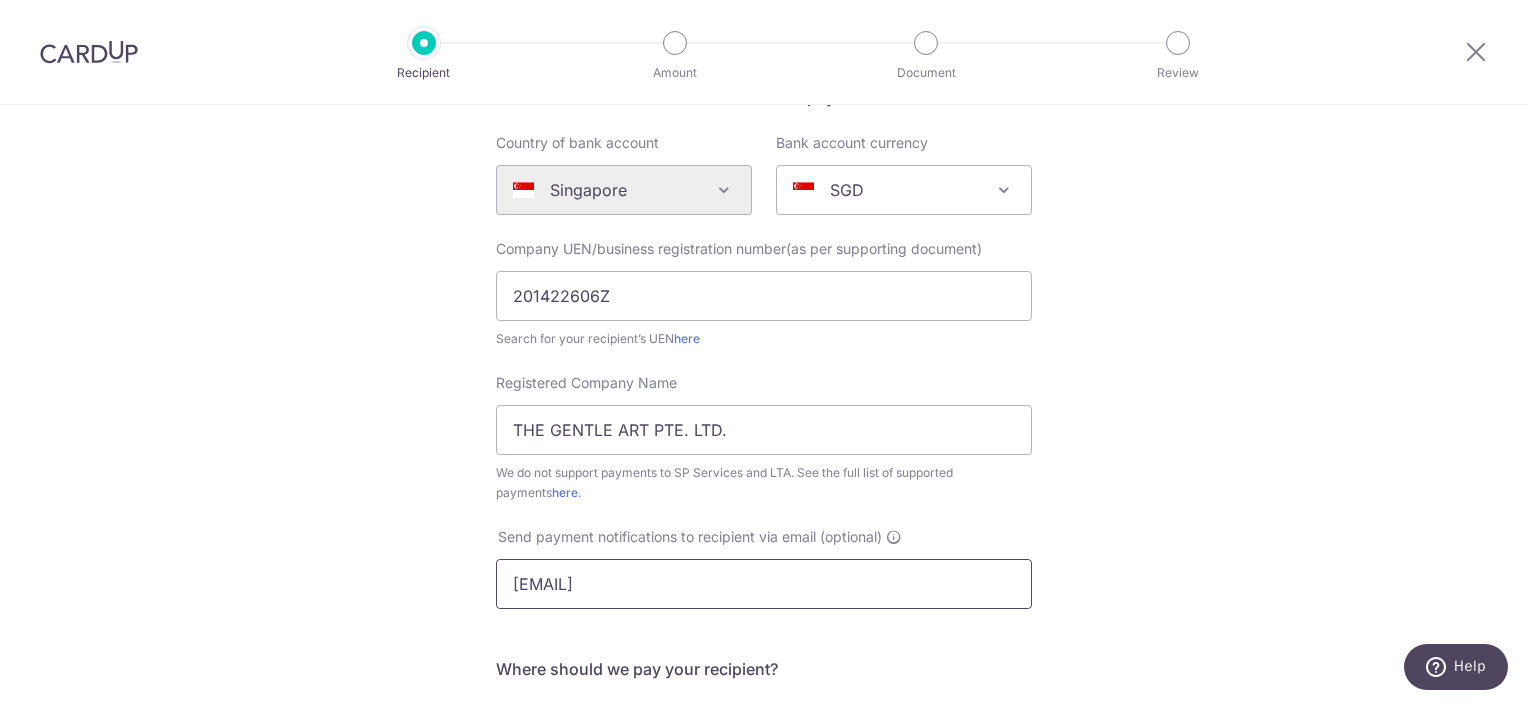 drag, startPoint x: 543, startPoint y: 581, endPoint x: 387, endPoint y: 557, distance: 157.83536 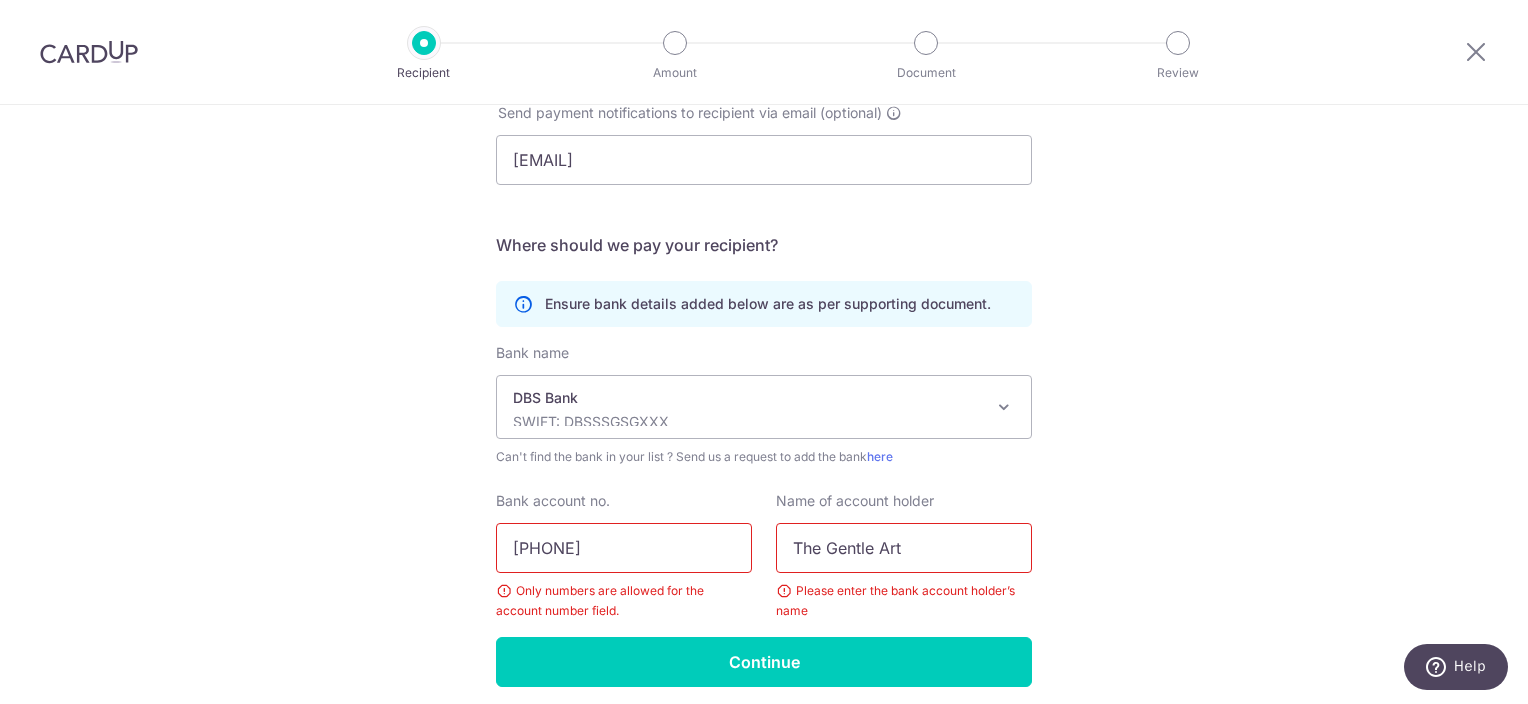 scroll, scrollTop: 688, scrollLeft: 0, axis: vertical 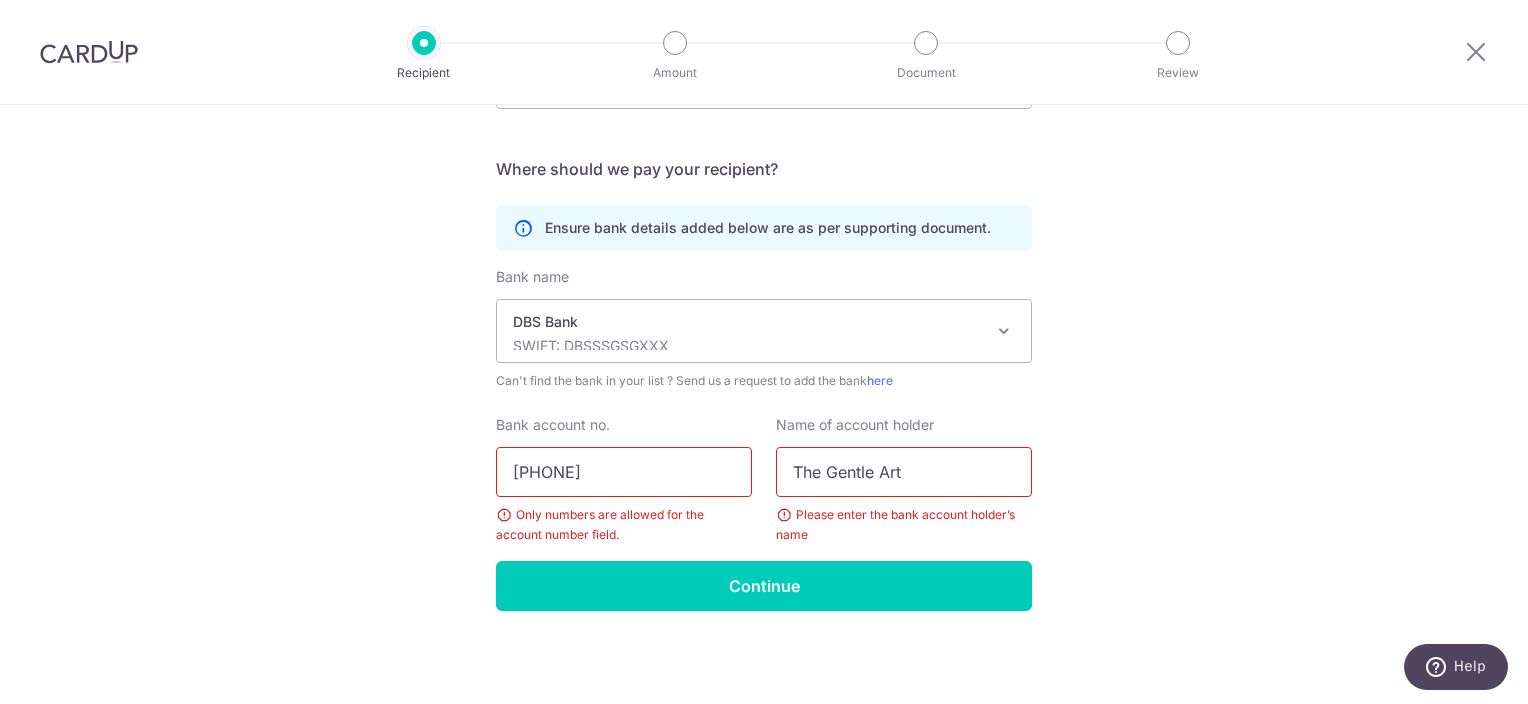 click on "The Gentle Art" at bounding box center (904, 472) 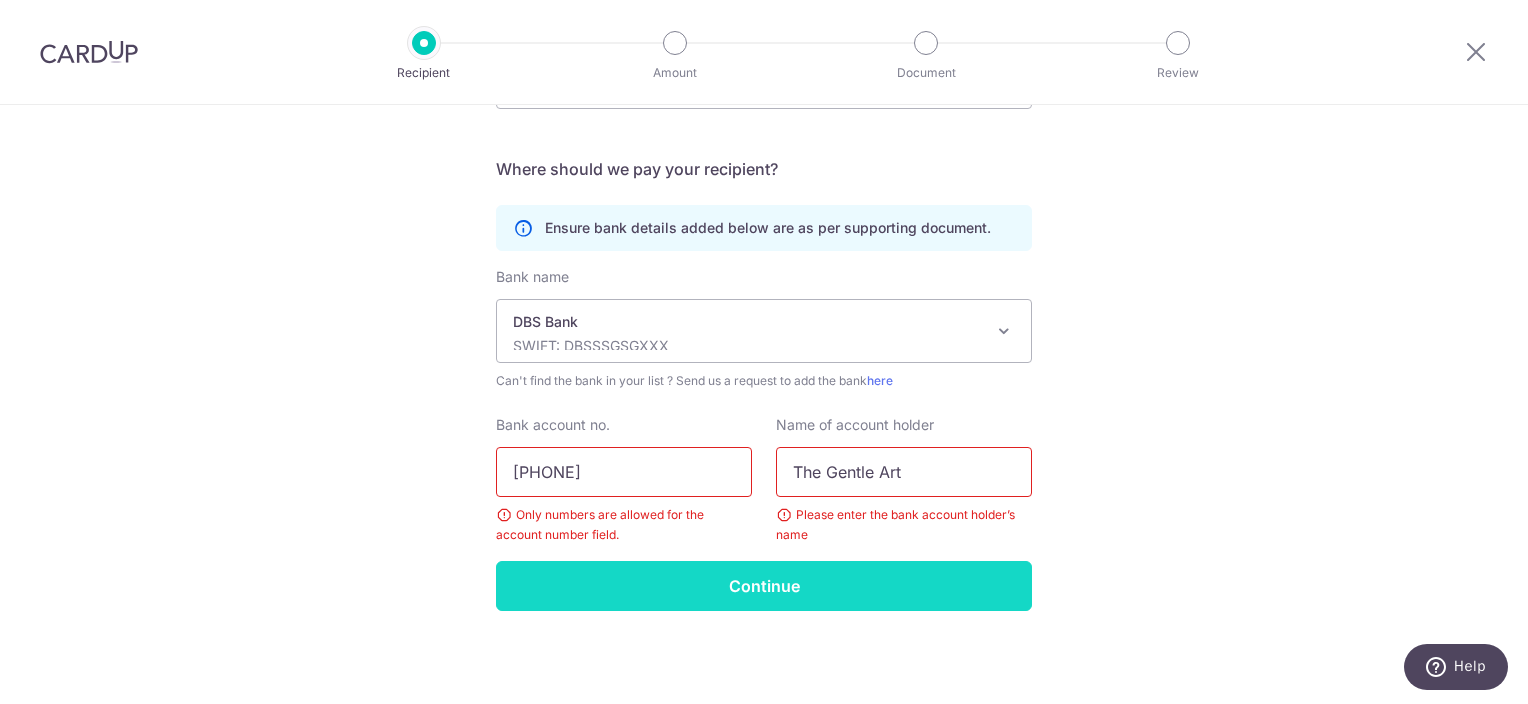 click on "Continue" at bounding box center [764, 586] 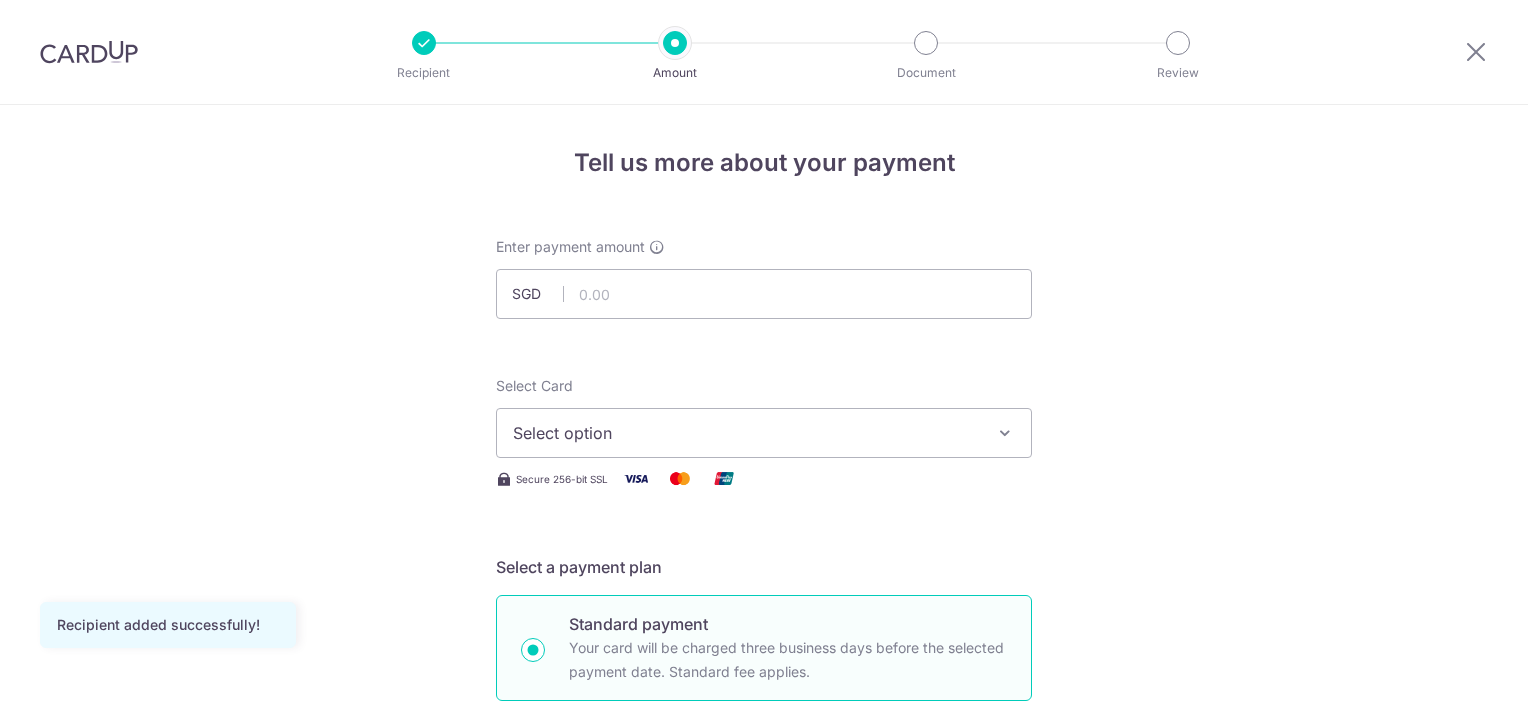 scroll, scrollTop: 0, scrollLeft: 0, axis: both 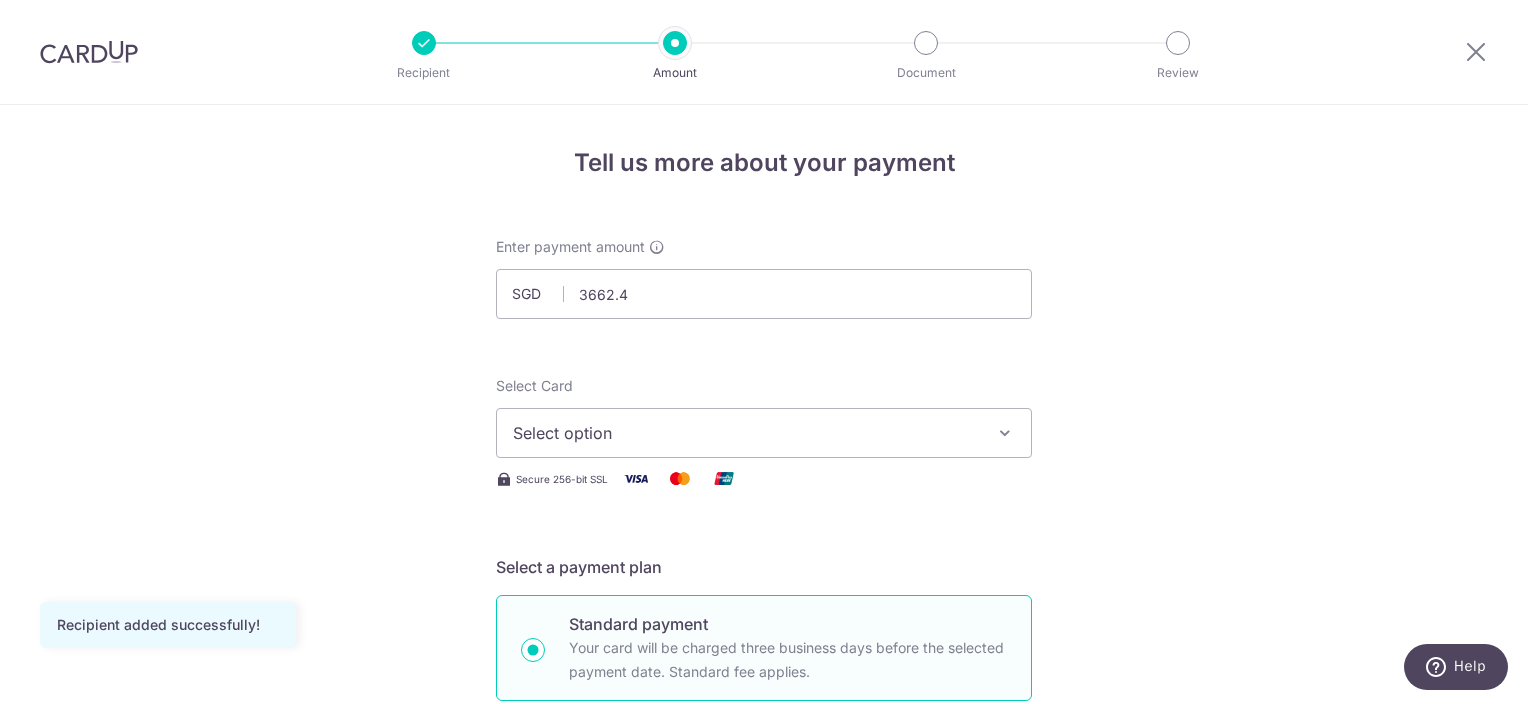 type on "3,662.40" 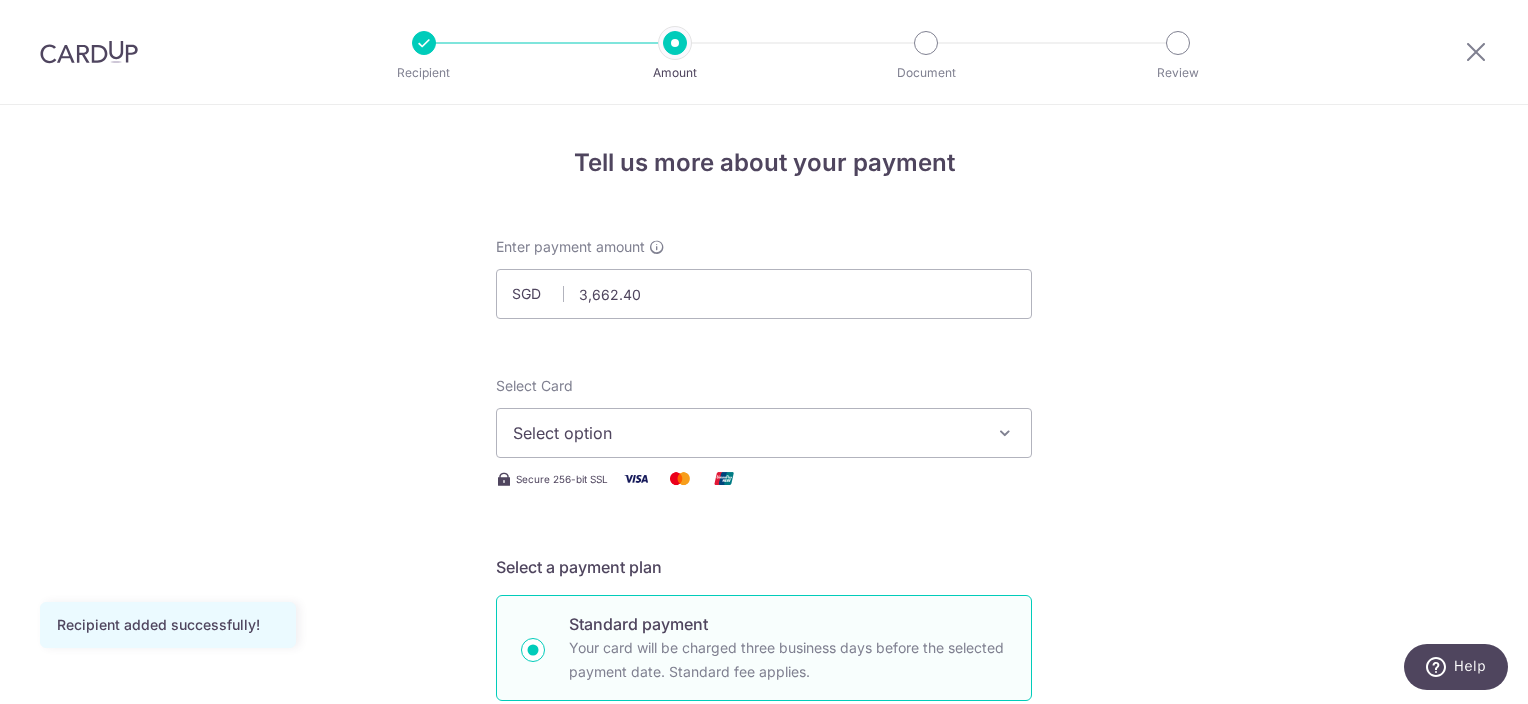 click on "Select option" at bounding box center (746, 433) 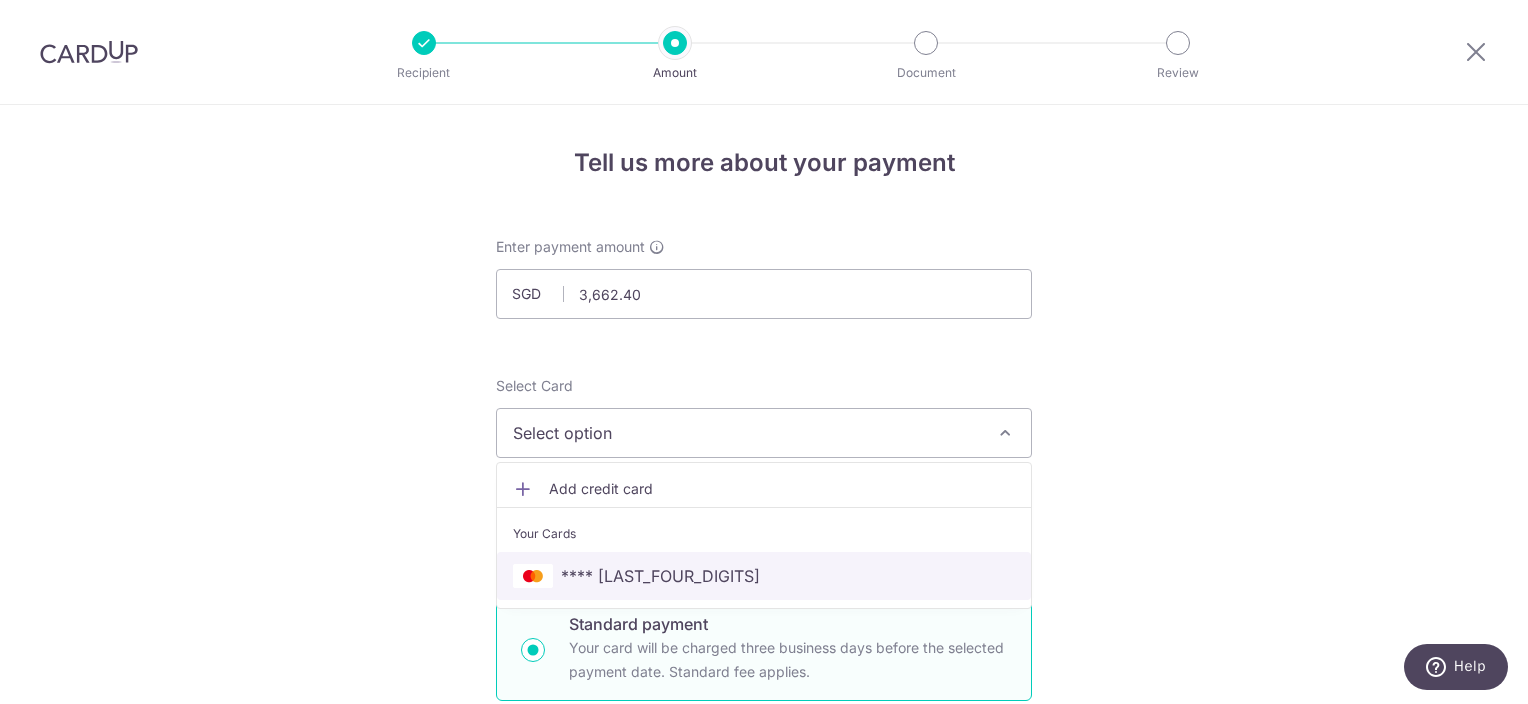 click on "**** [LAST_FOUR_DIGITS]" at bounding box center (764, 576) 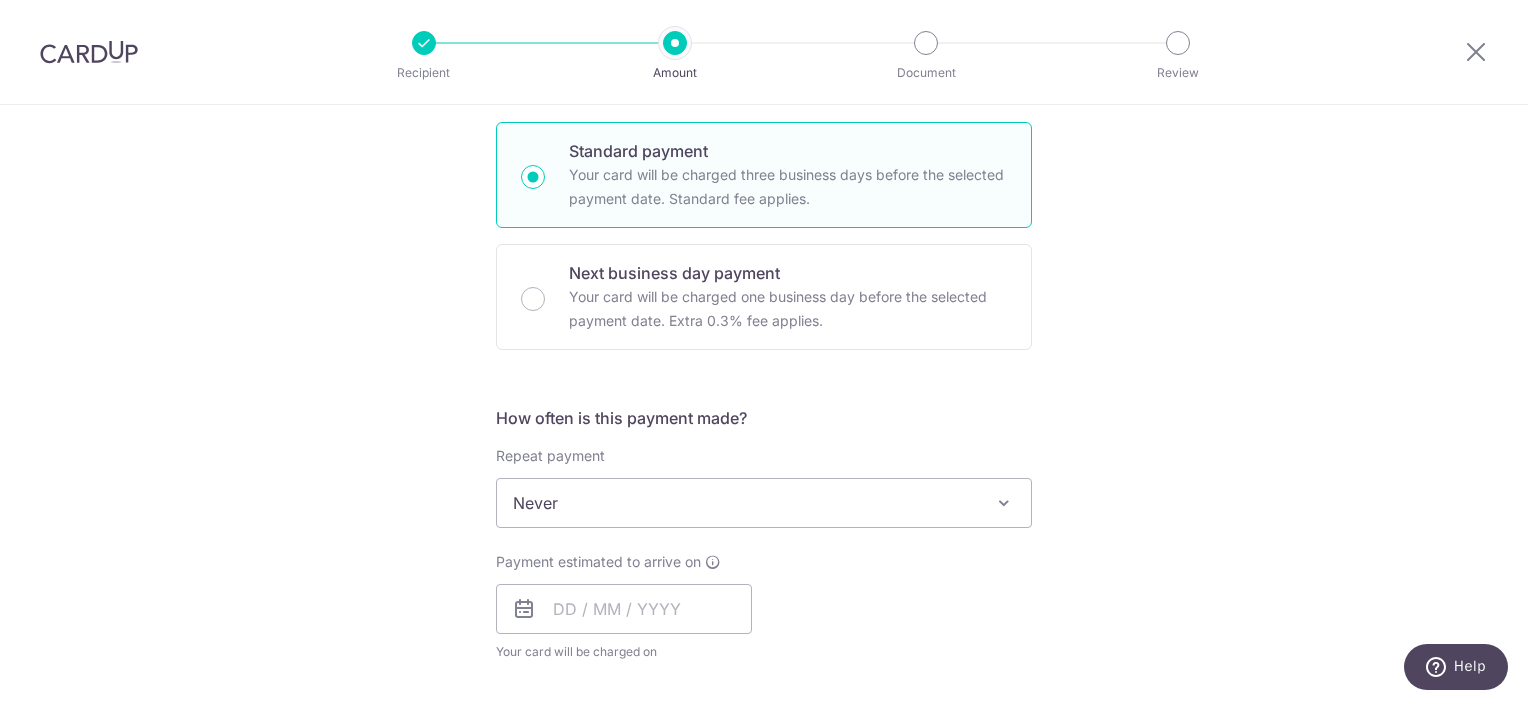 scroll, scrollTop: 500, scrollLeft: 0, axis: vertical 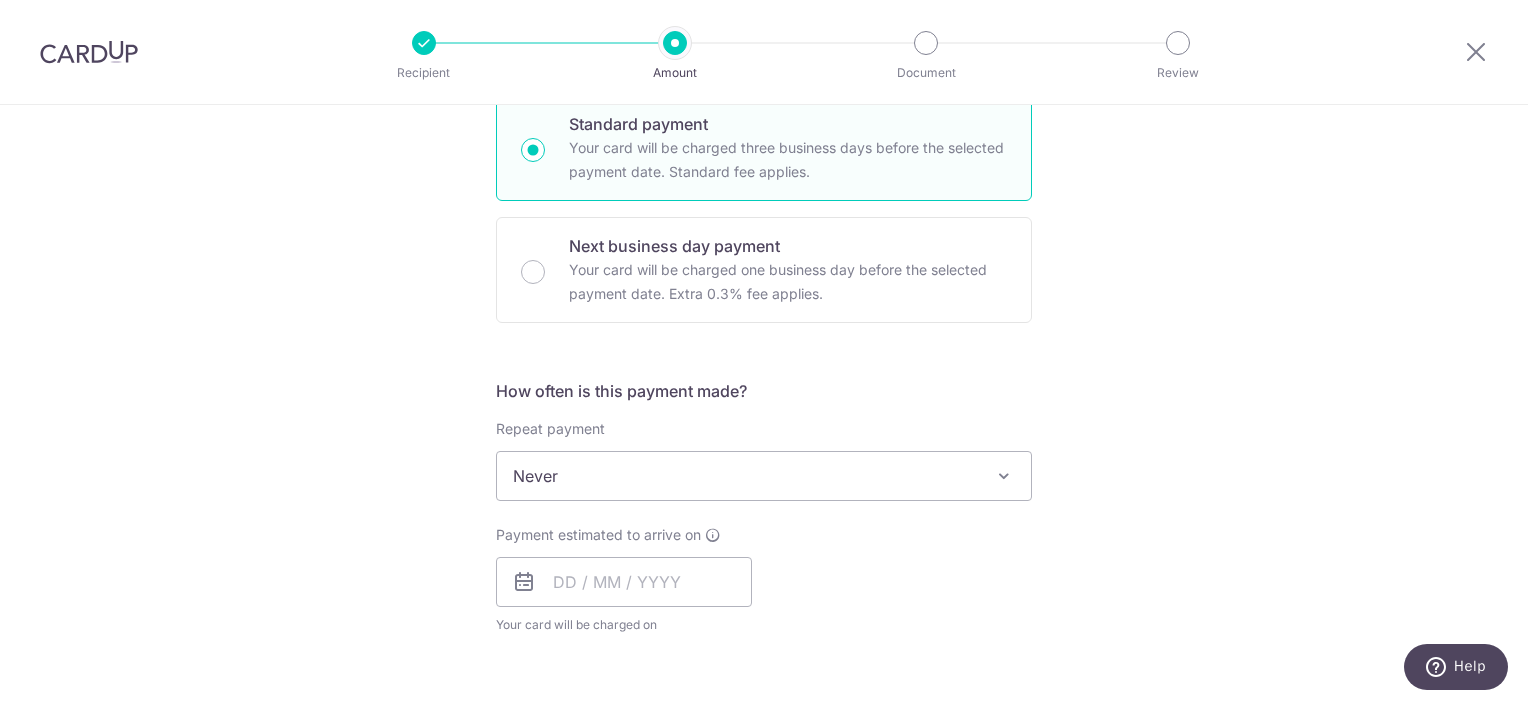 click on "Never" at bounding box center (764, 476) 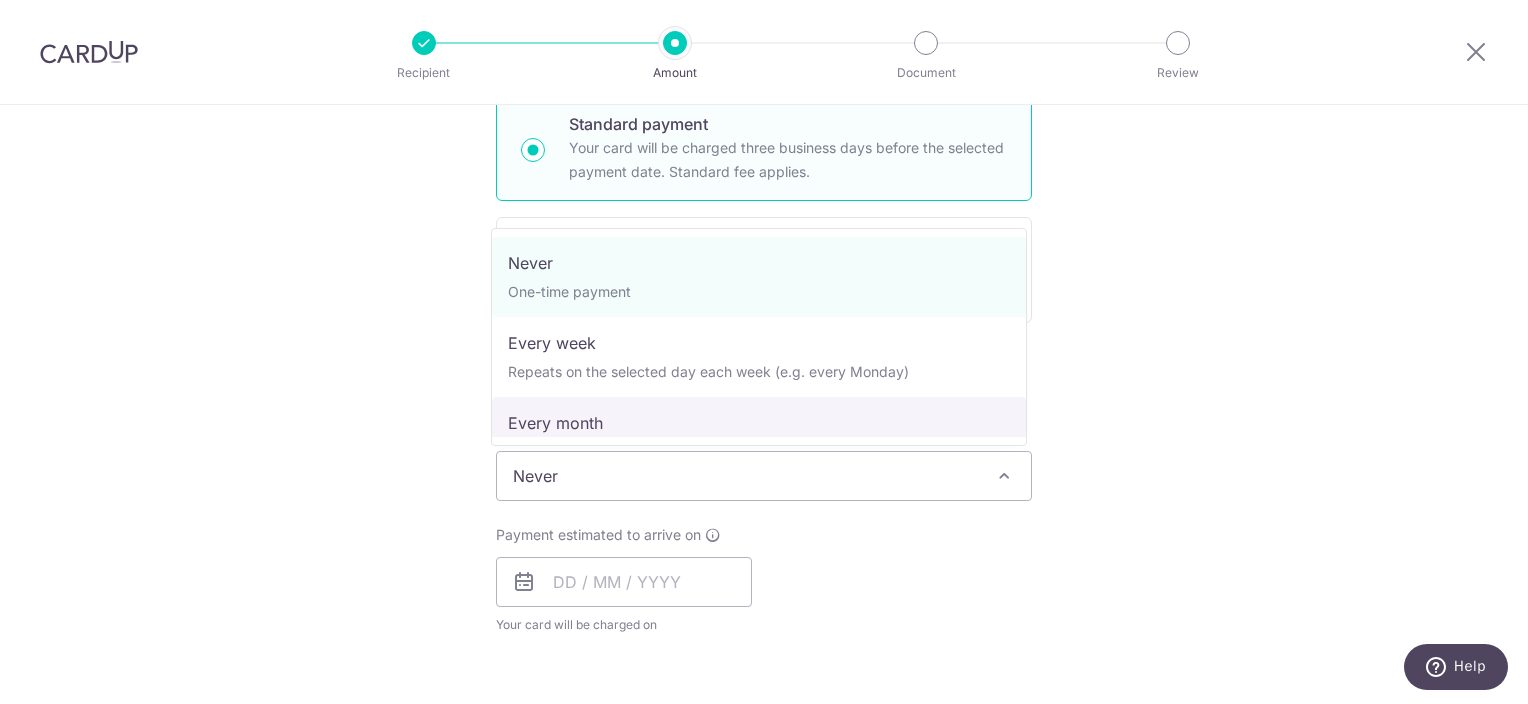 scroll, scrollTop: 200, scrollLeft: 0, axis: vertical 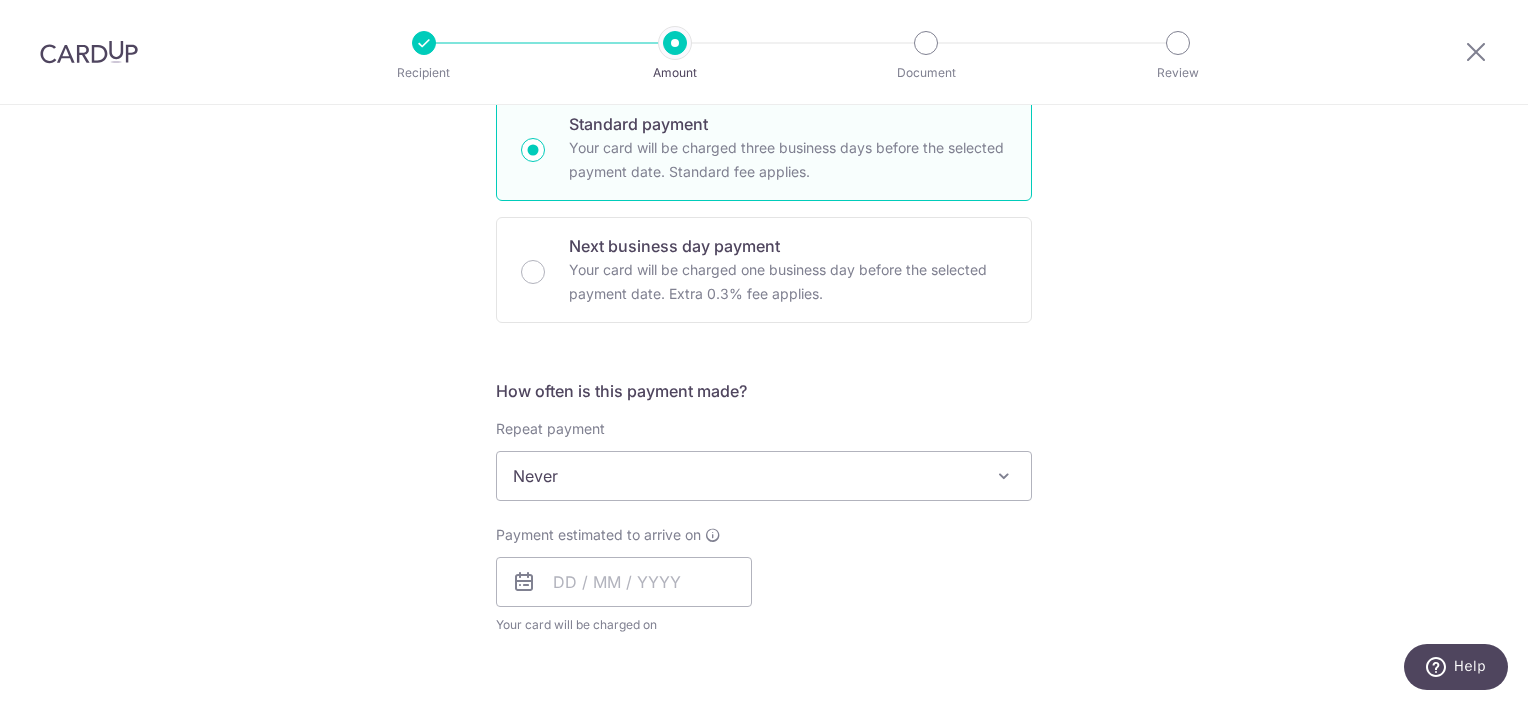 click on "Enter payment amount
Recipient added successfully!
Select Card
**** 7121
Add credit card
Your Cards
**** 7121
Secure 256-bit SSL
Text
New card details
Card
Secure 256-bit SSL" at bounding box center [764, 509] 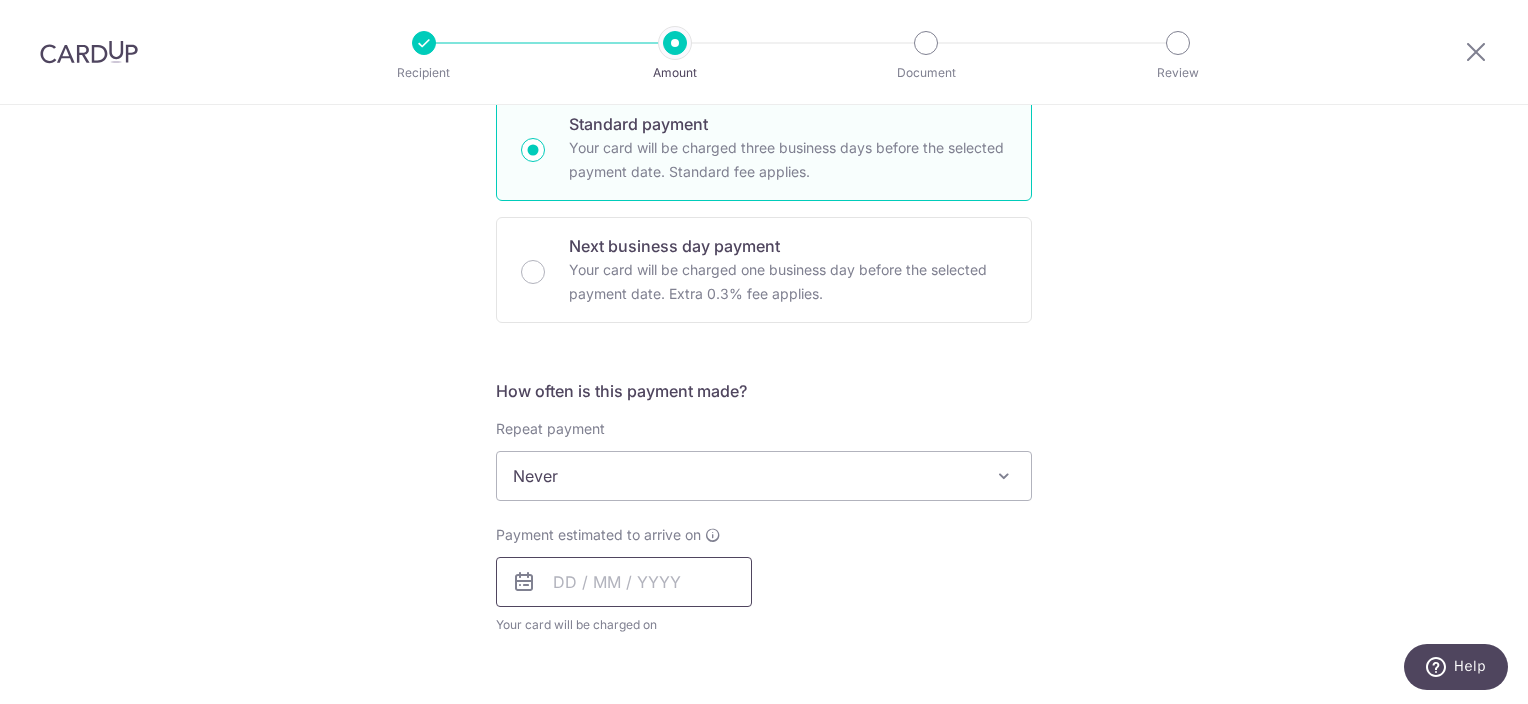 click at bounding box center [624, 582] 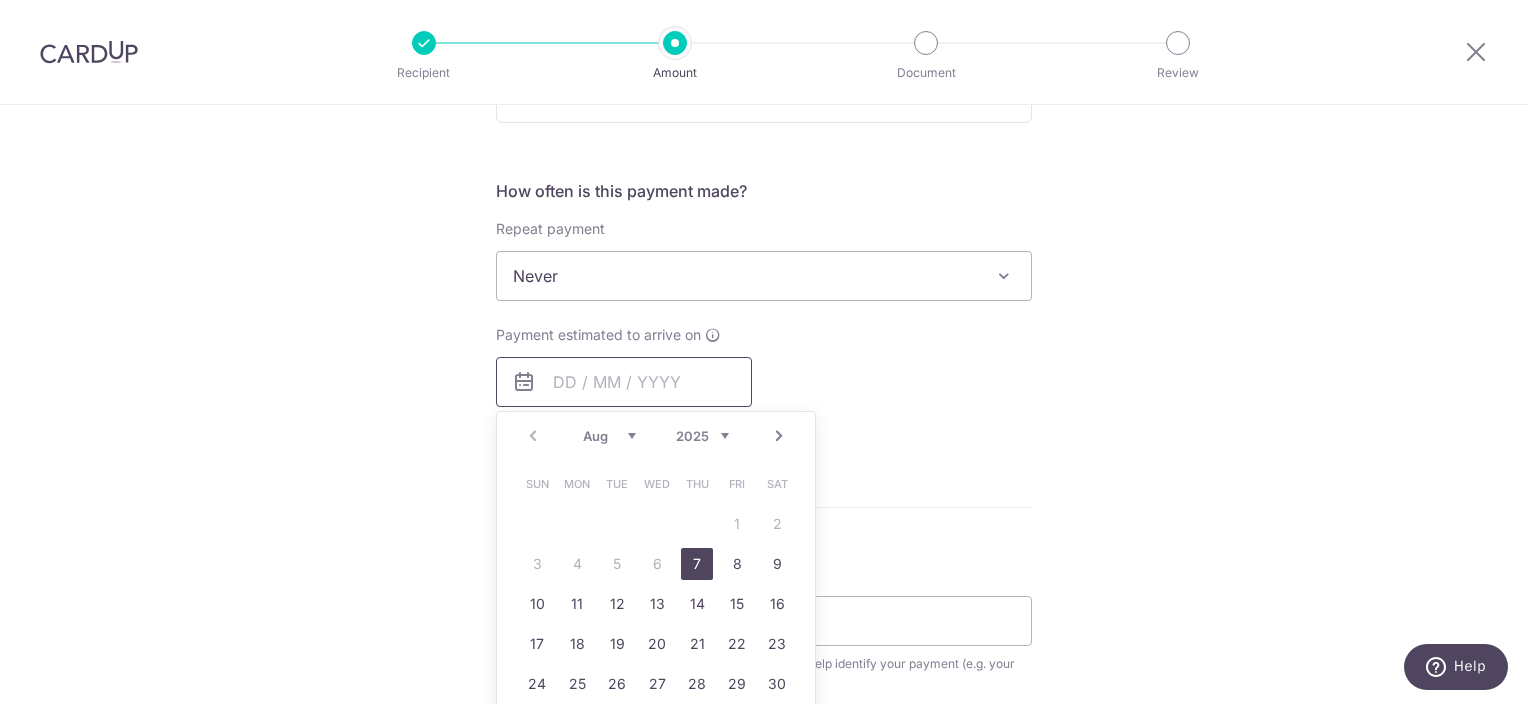 scroll, scrollTop: 800, scrollLeft: 0, axis: vertical 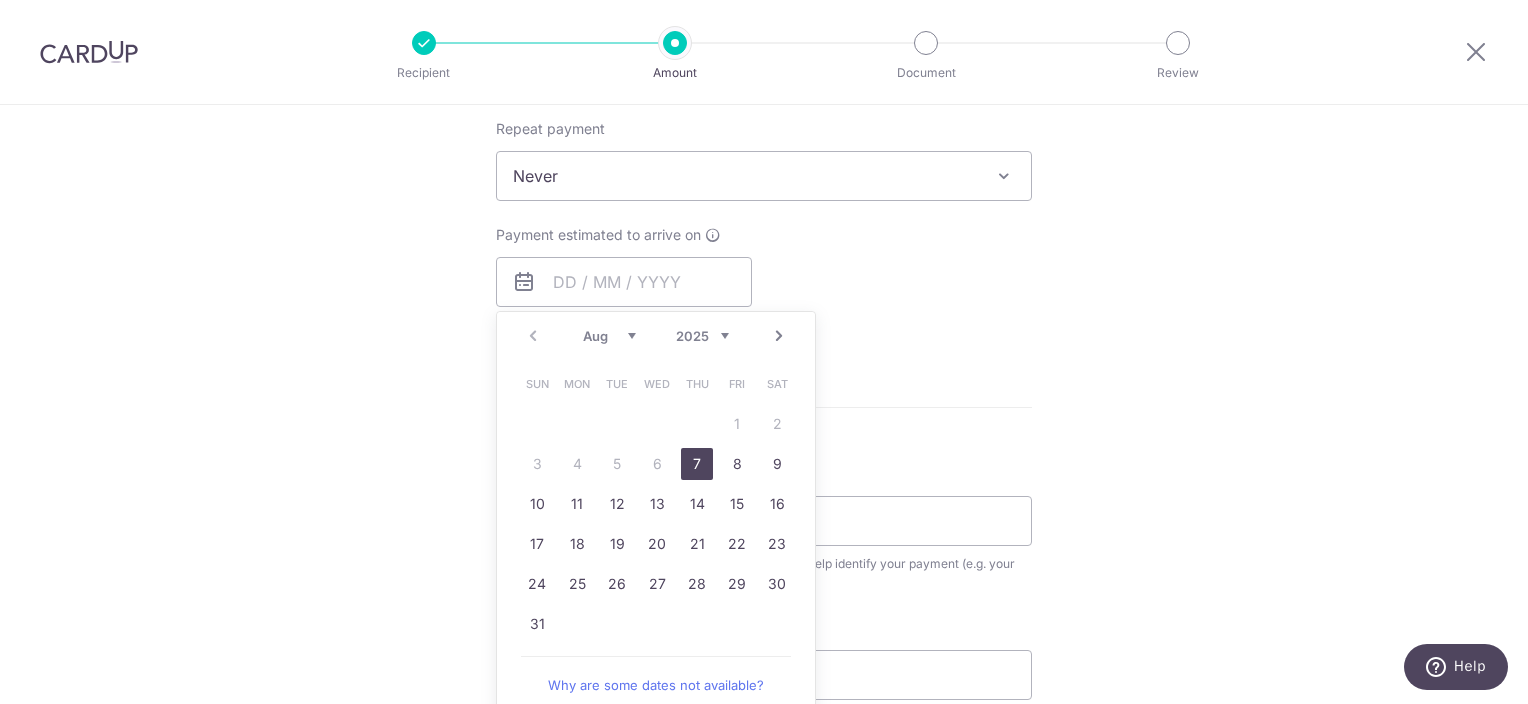 click on "7" at bounding box center (697, 464) 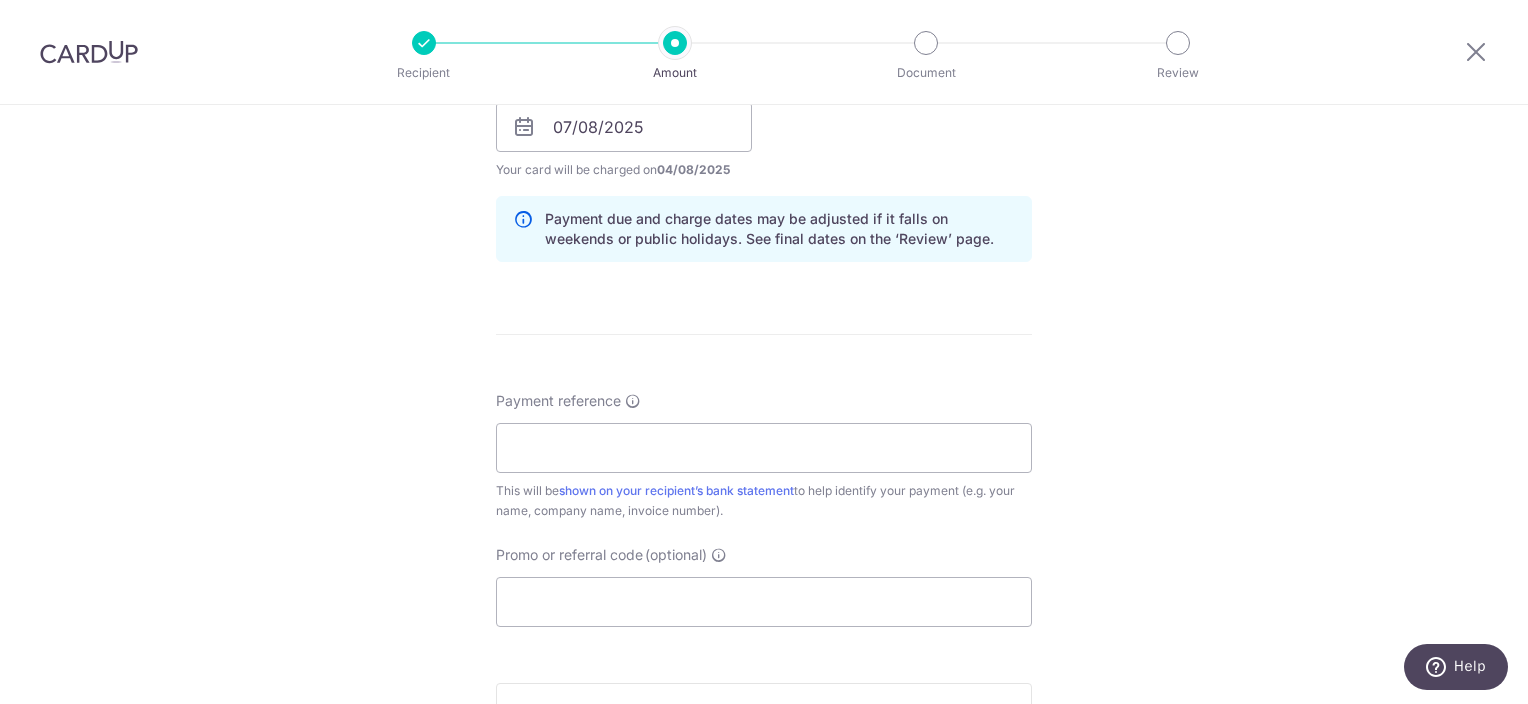 scroll, scrollTop: 1000, scrollLeft: 0, axis: vertical 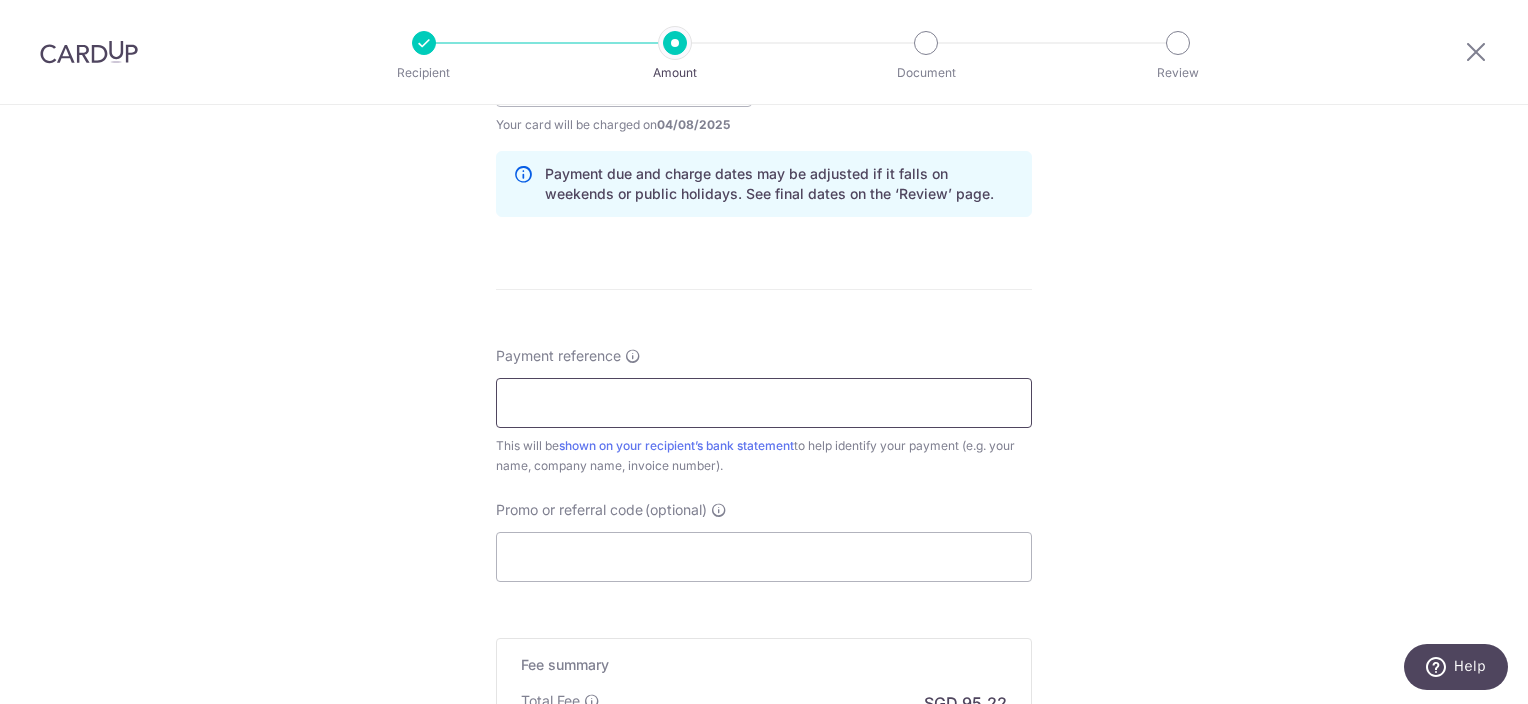 click on "Payment reference" at bounding box center [764, 403] 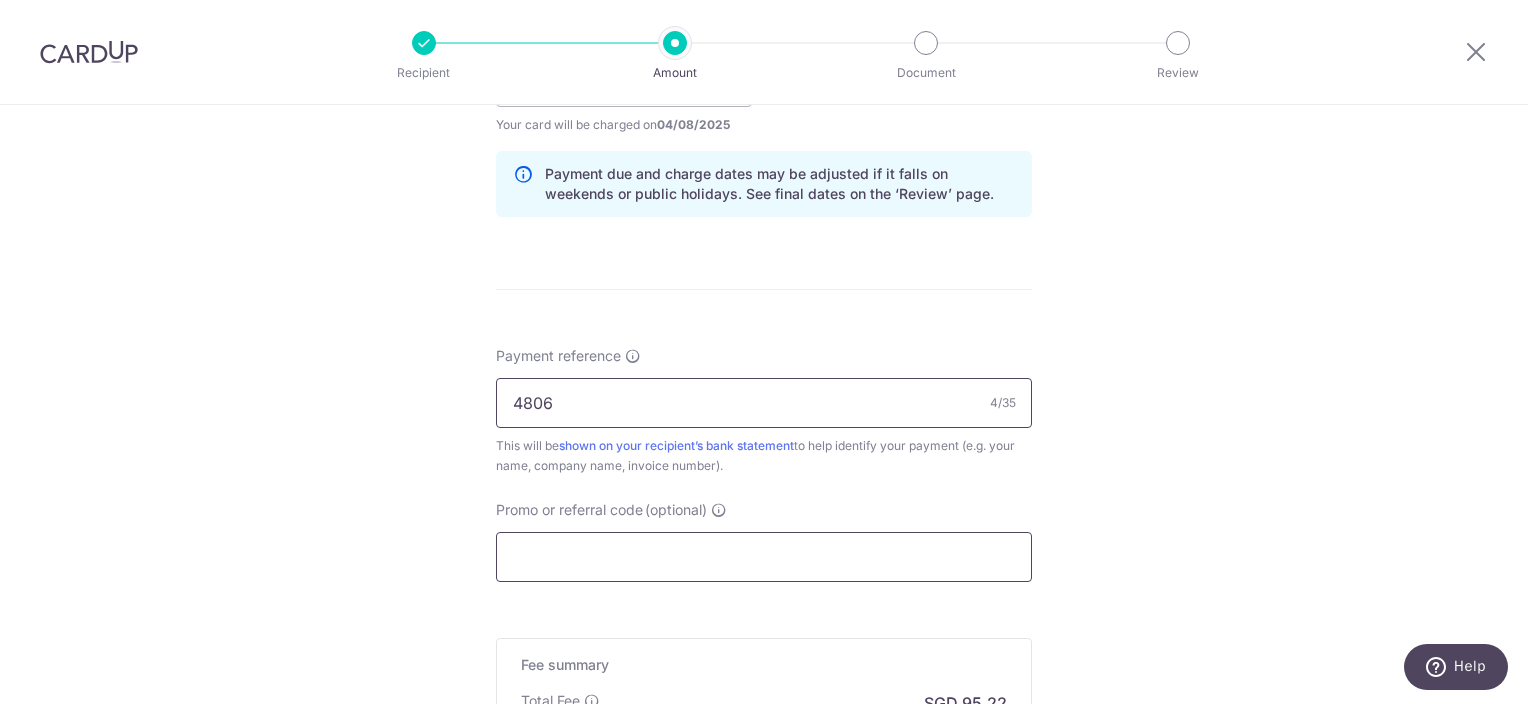 type on "4806" 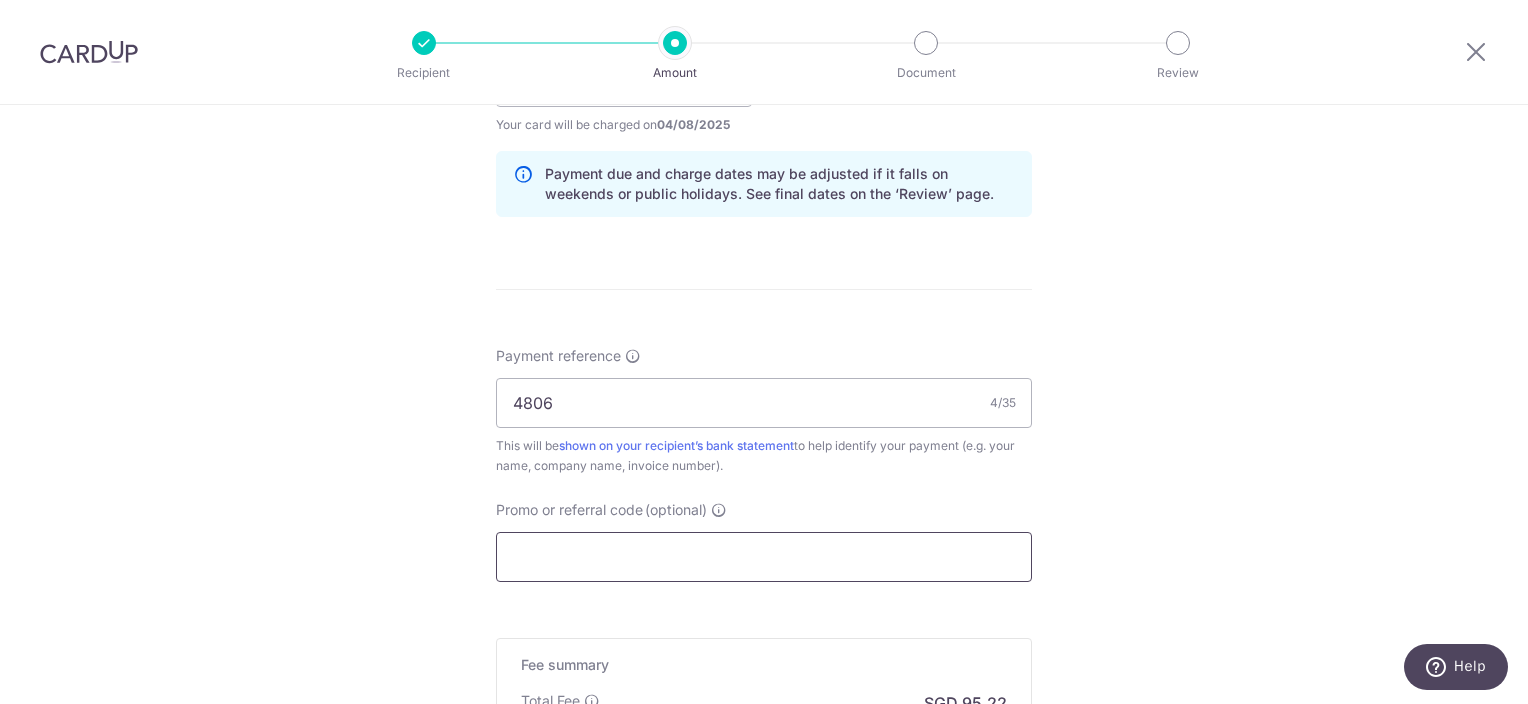 click on "Promo or referral code
(optional)" at bounding box center [764, 557] 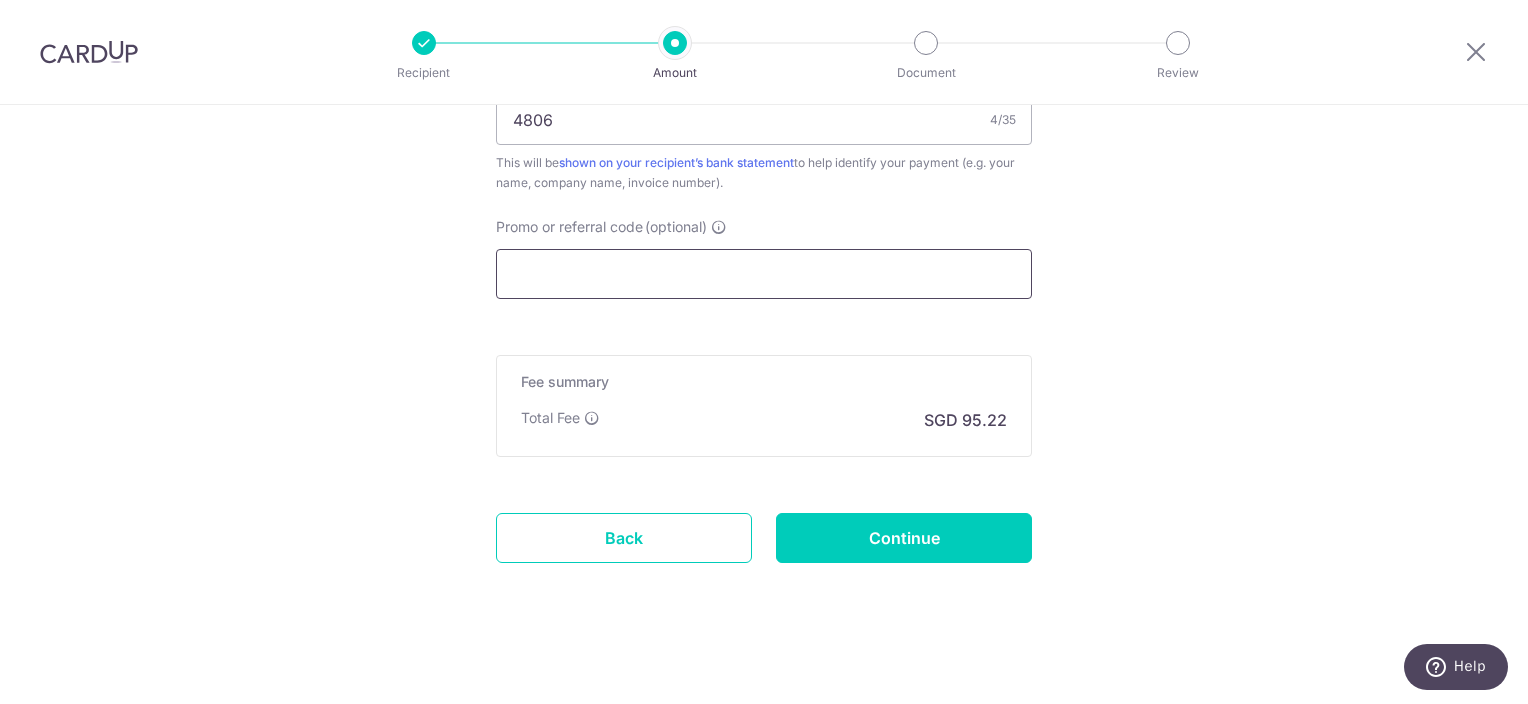 scroll, scrollTop: 1289, scrollLeft: 0, axis: vertical 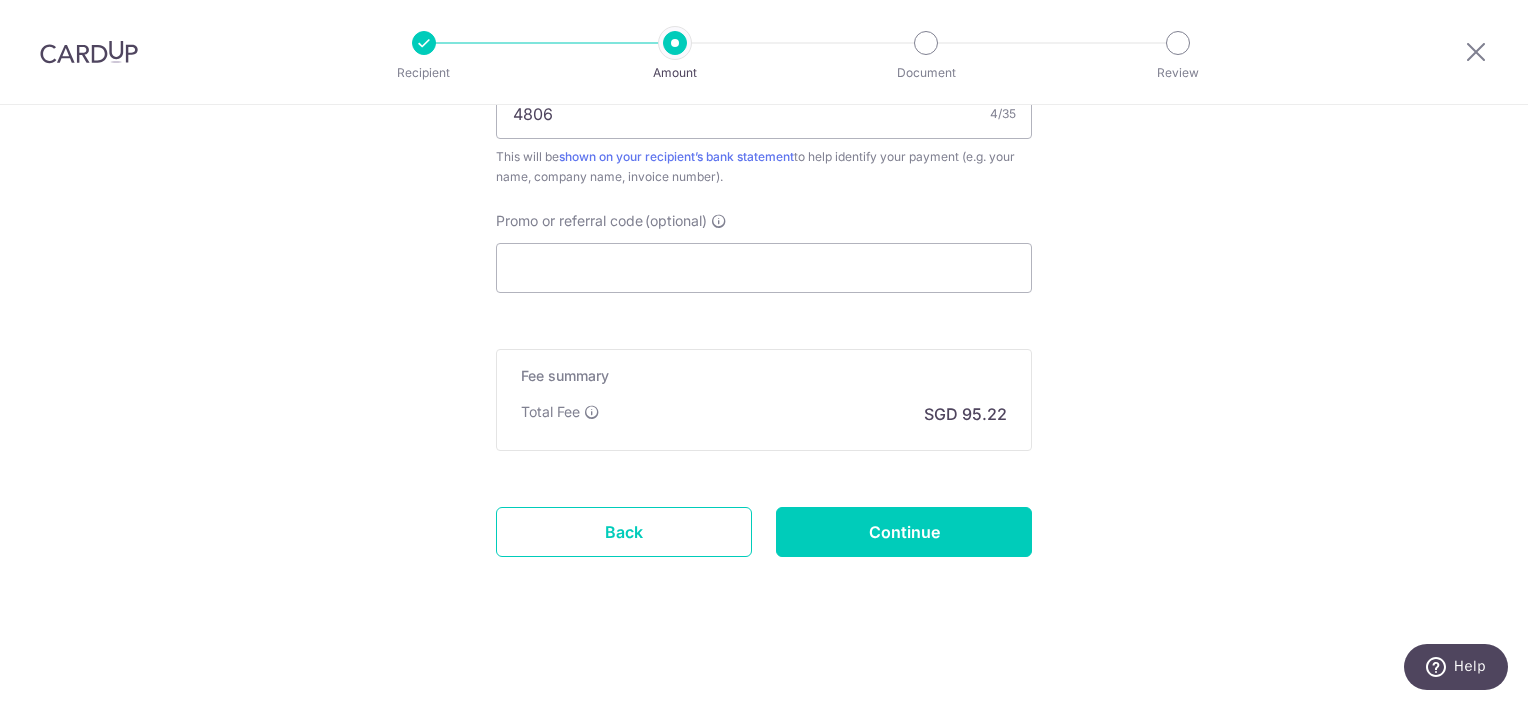 click on "Enter payment amount
SGD
3,662.40
3662.40
Recipient added successfully!
Select Card
**** 7121
Add credit card
Your Cards
**** 7121
Secure 256-bit SSL
Text
New card details
Card
Secure 256-bit SSL" at bounding box center (764, -220) 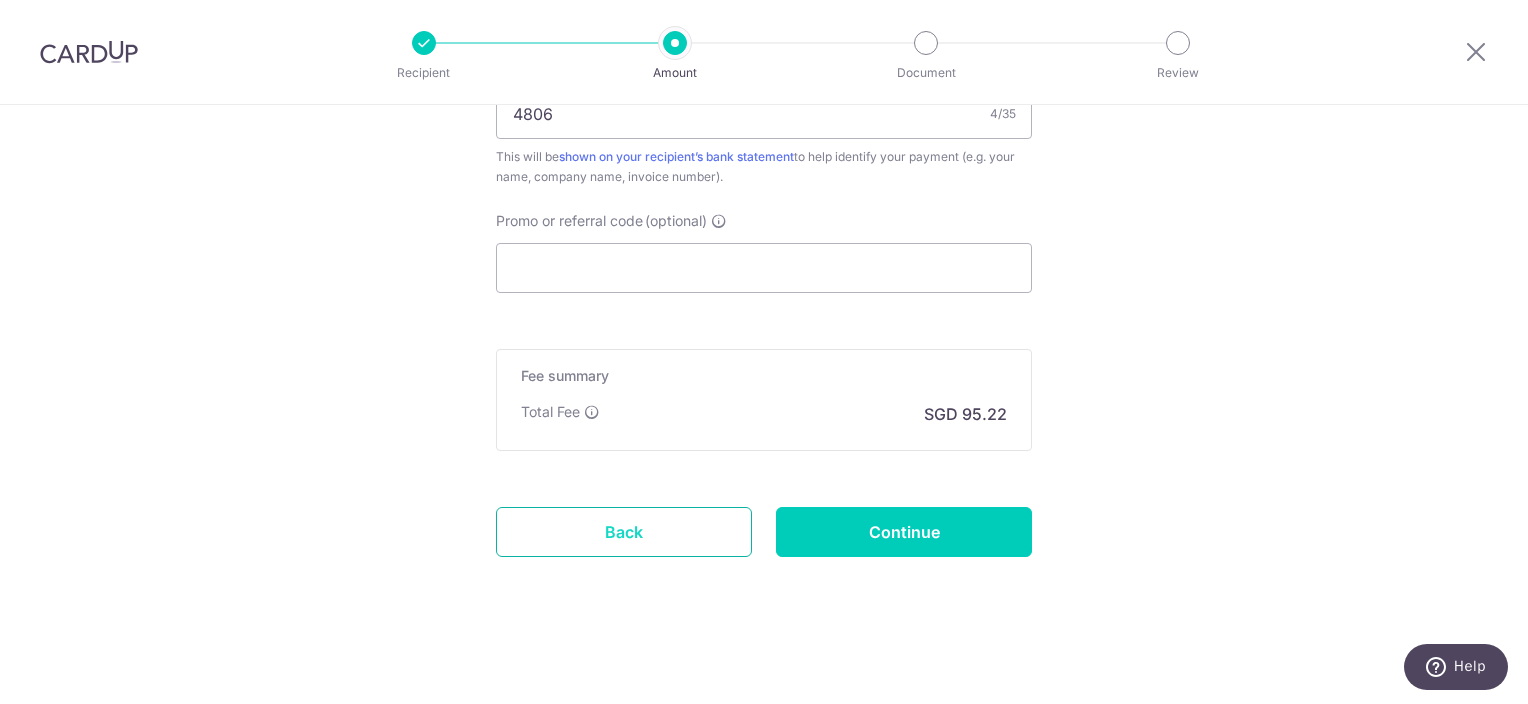 click on "Back" at bounding box center [624, 532] 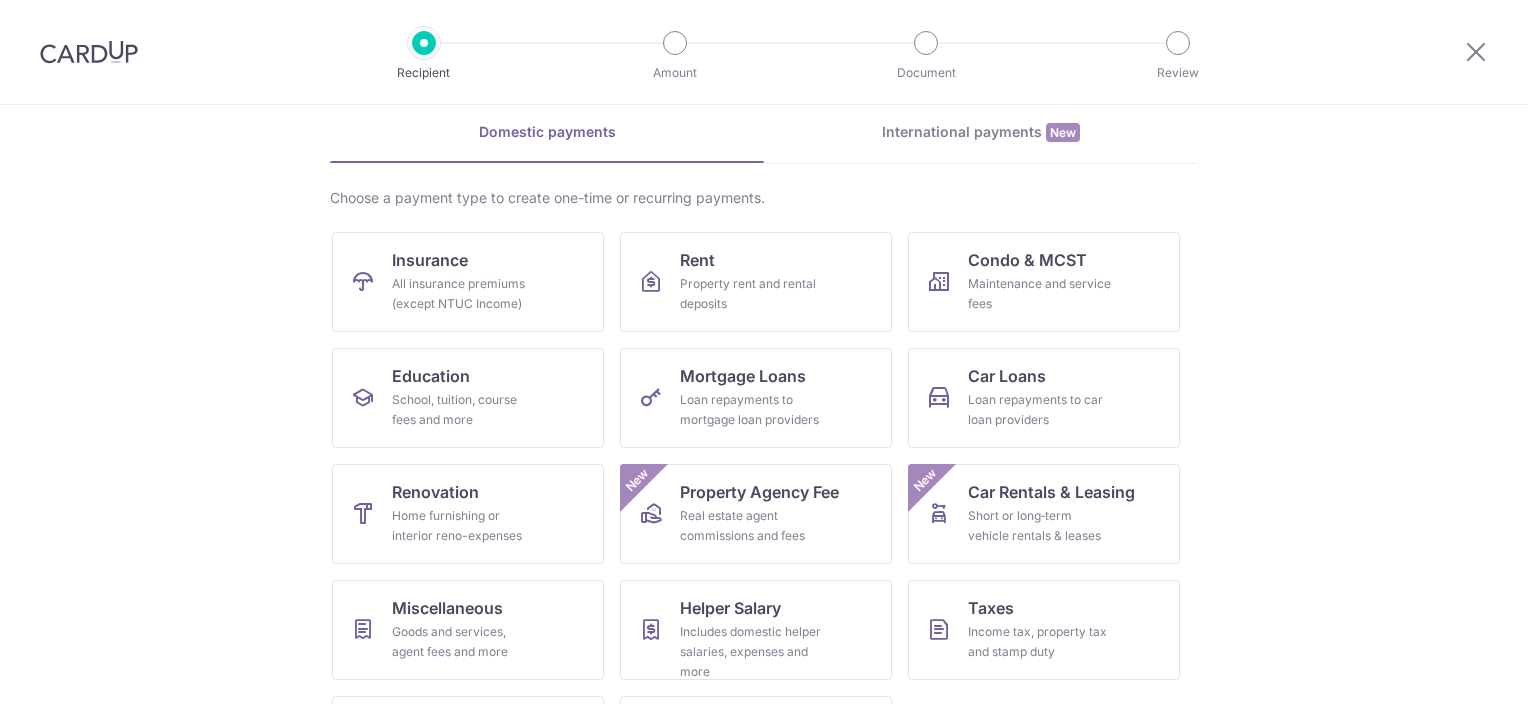 scroll, scrollTop: 190, scrollLeft: 0, axis: vertical 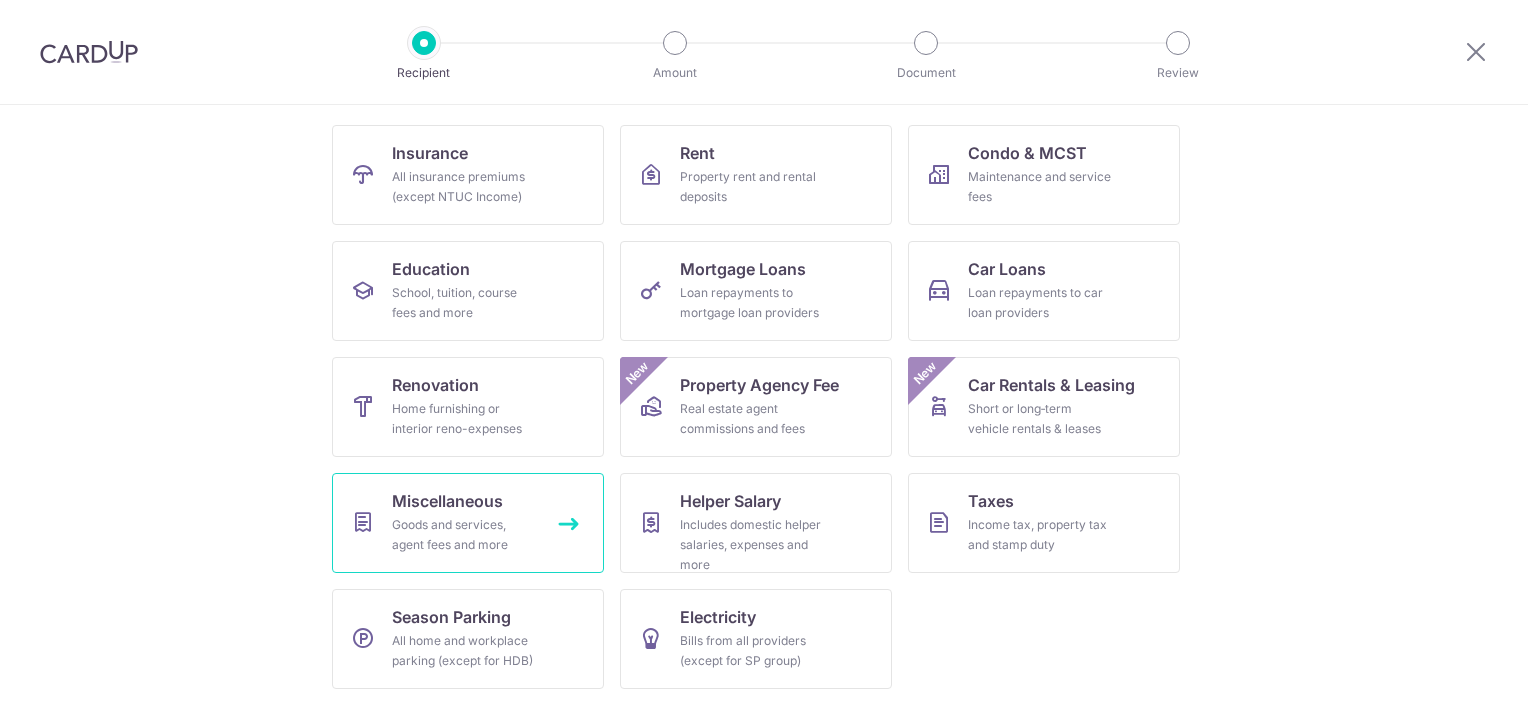 click on "Goods and services, agent fees and more" at bounding box center (464, 535) 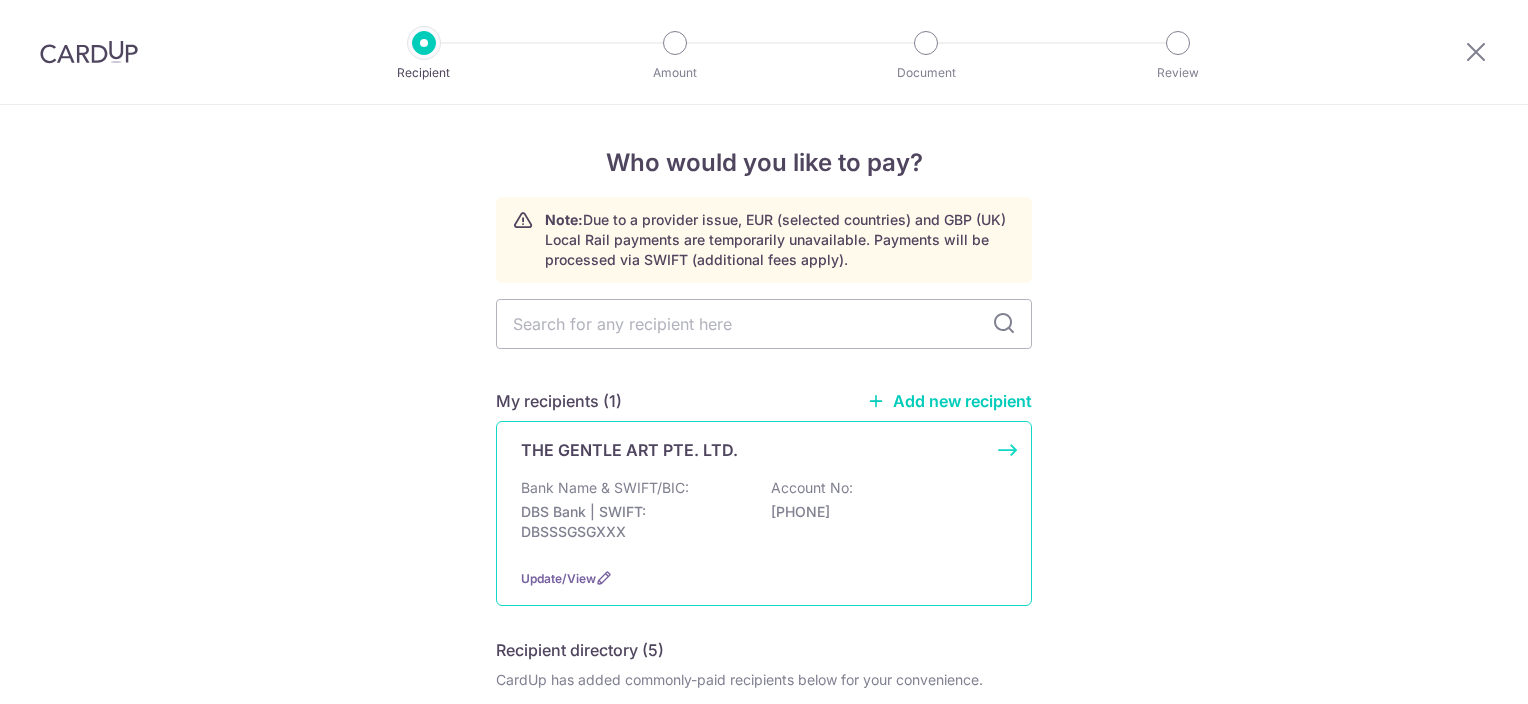 scroll, scrollTop: 0, scrollLeft: 0, axis: both 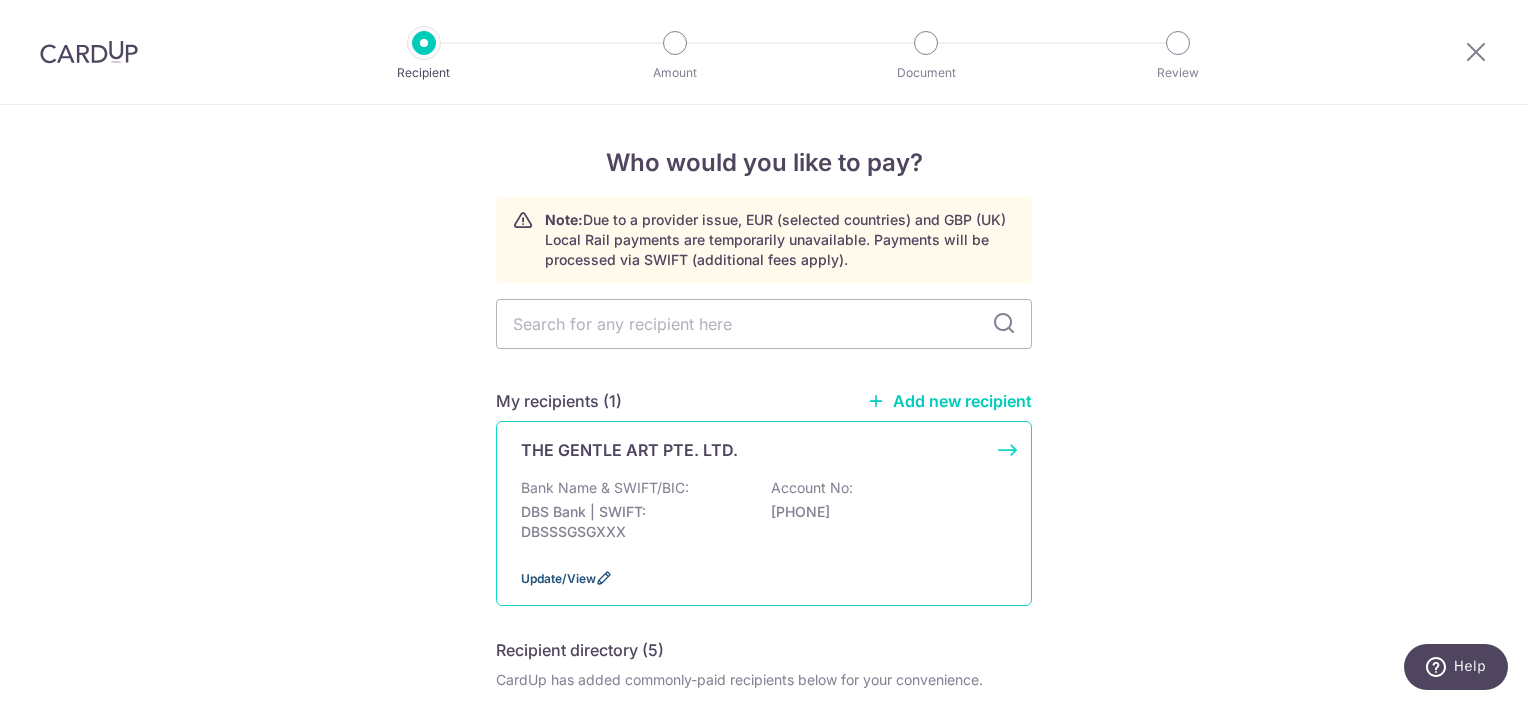 click on "Update/View" at bounding box center (558, 578) 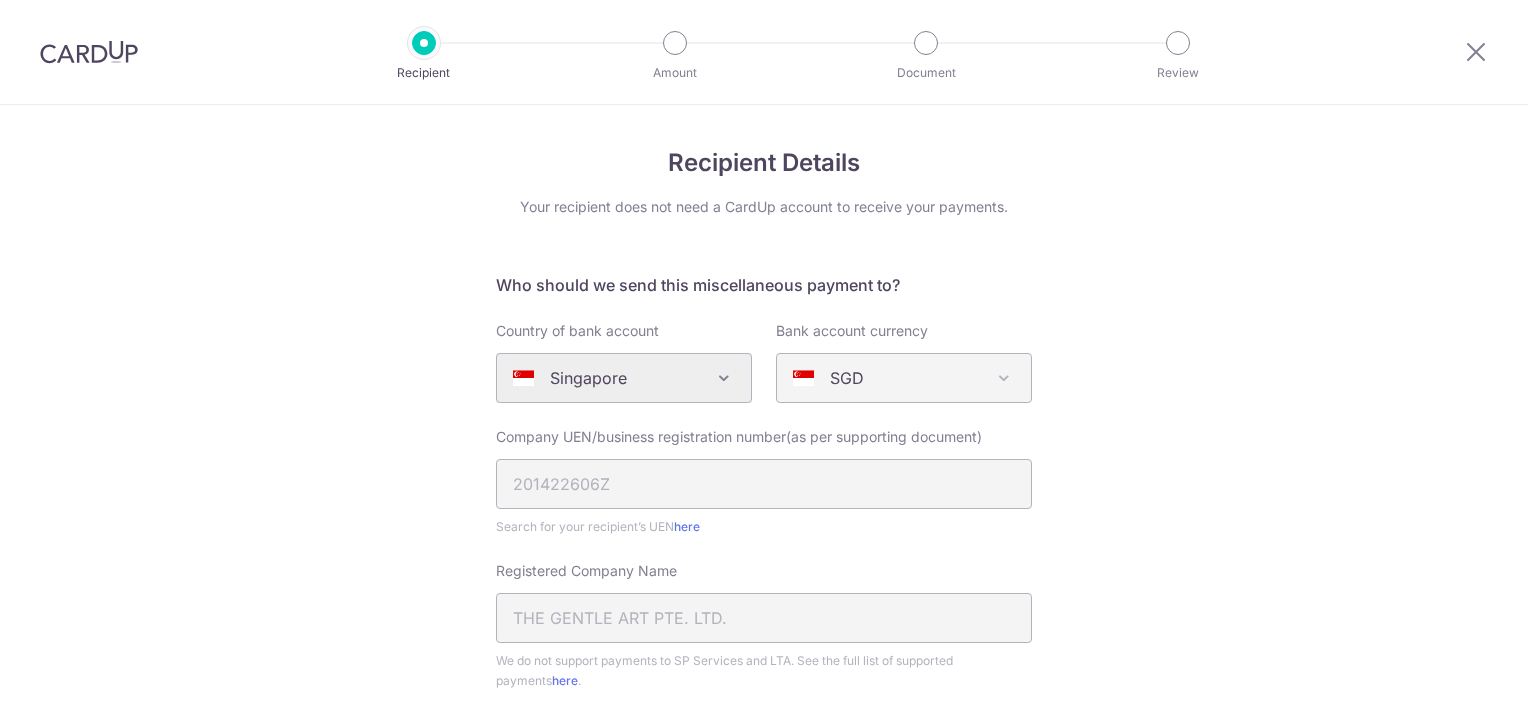 scroll, scrollTop: 0, scrollLeft: 0, axis: both 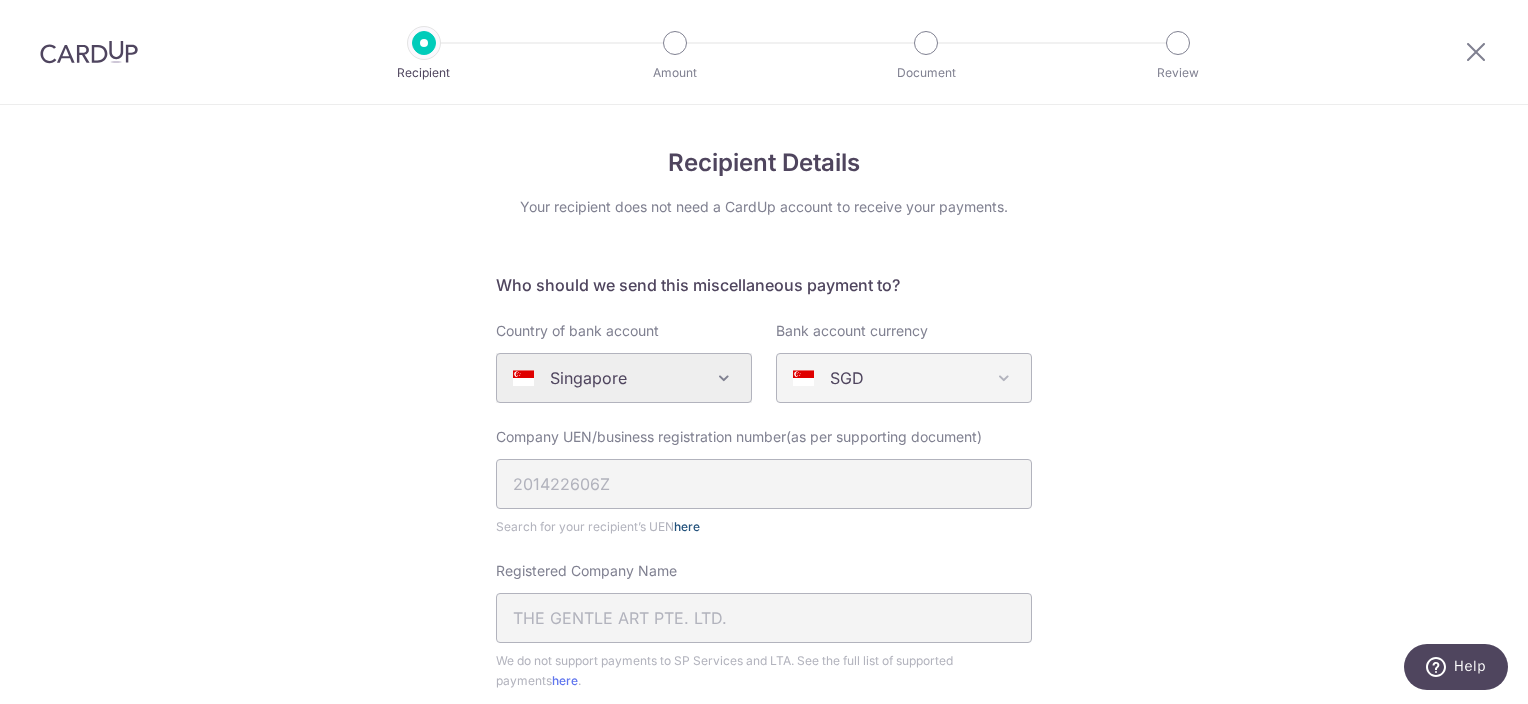 click on "here" at bounding box center (687, 526) 